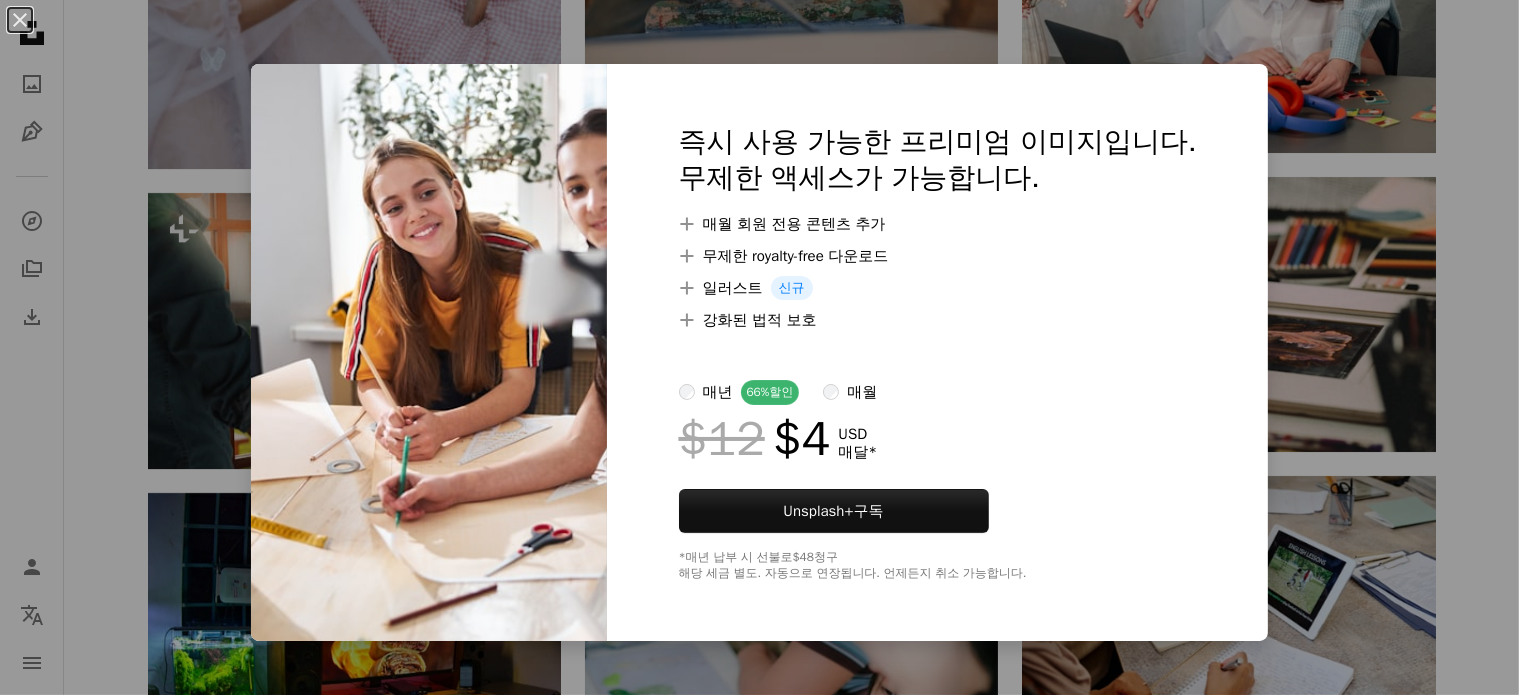 scroll, scrollTop: 30300, scrollLeft: 0, axis: vertical 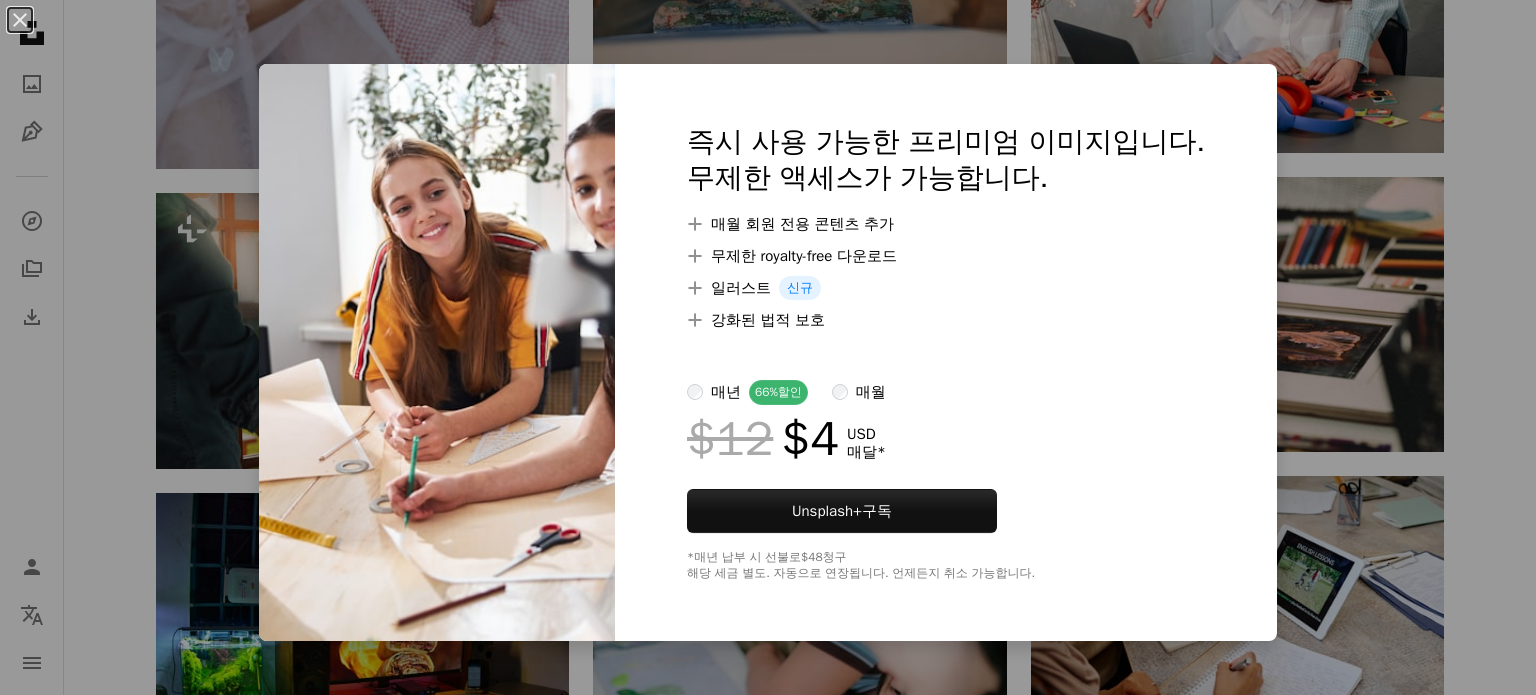 click on "An X shape 즉시 사용 가능한 프리미엄 이미지입니다. 무제한 액세스가 가능합니다. A plus sign 매월 회원 전용 콘텐츠 추가 A plus sign 무제한 royalty-free 다운로드 A plus sign 일러스트  신규 A plus sign 강화된 법적 보호 매년 66%  할인 매월 $12   $4 USD 매달 * Unsplash+  구독 *매년 납부 시 선불로  $48  청구 해당 세금 별도. 자동으로 연장됩니다. 언제든지 취소 가능합니다." at bounding box center [768, 347] 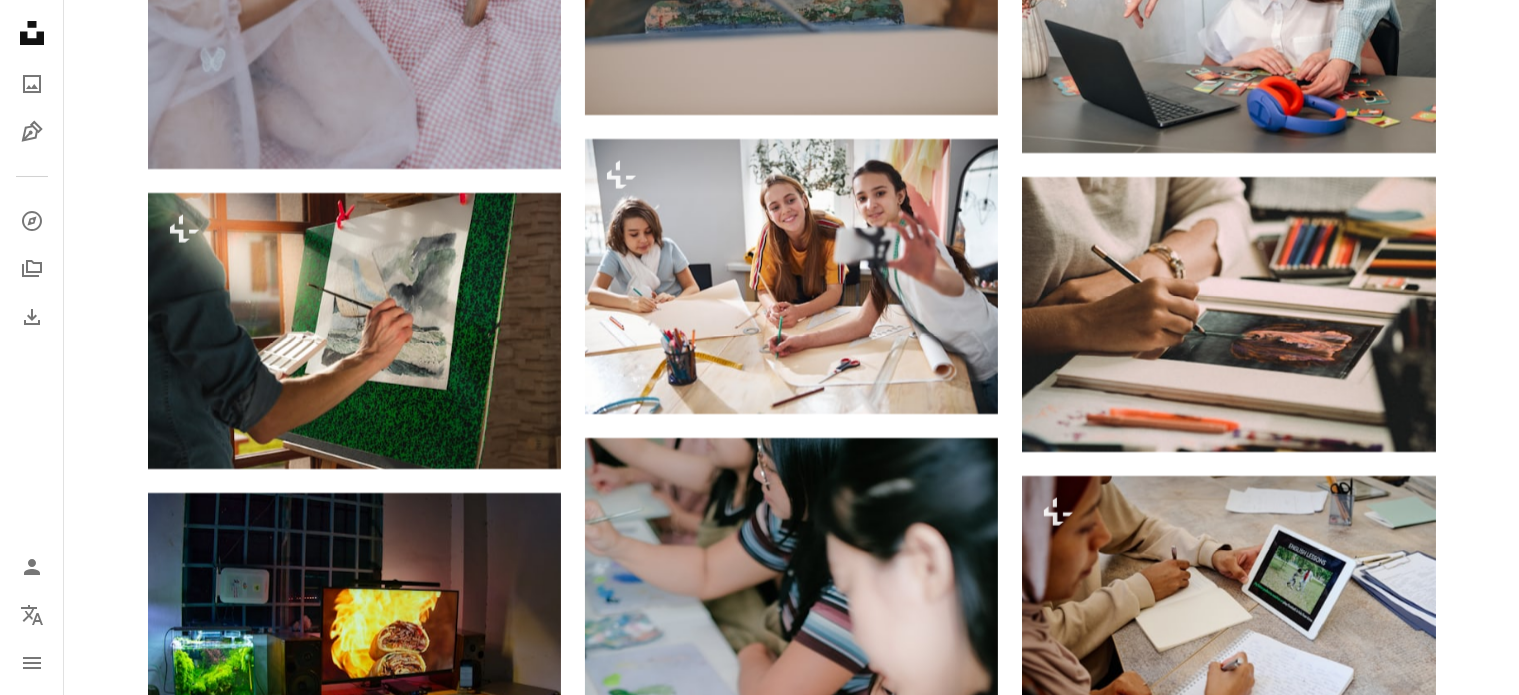 click on "[FIRST] [LAST]" at bounding box center [791, -12413] 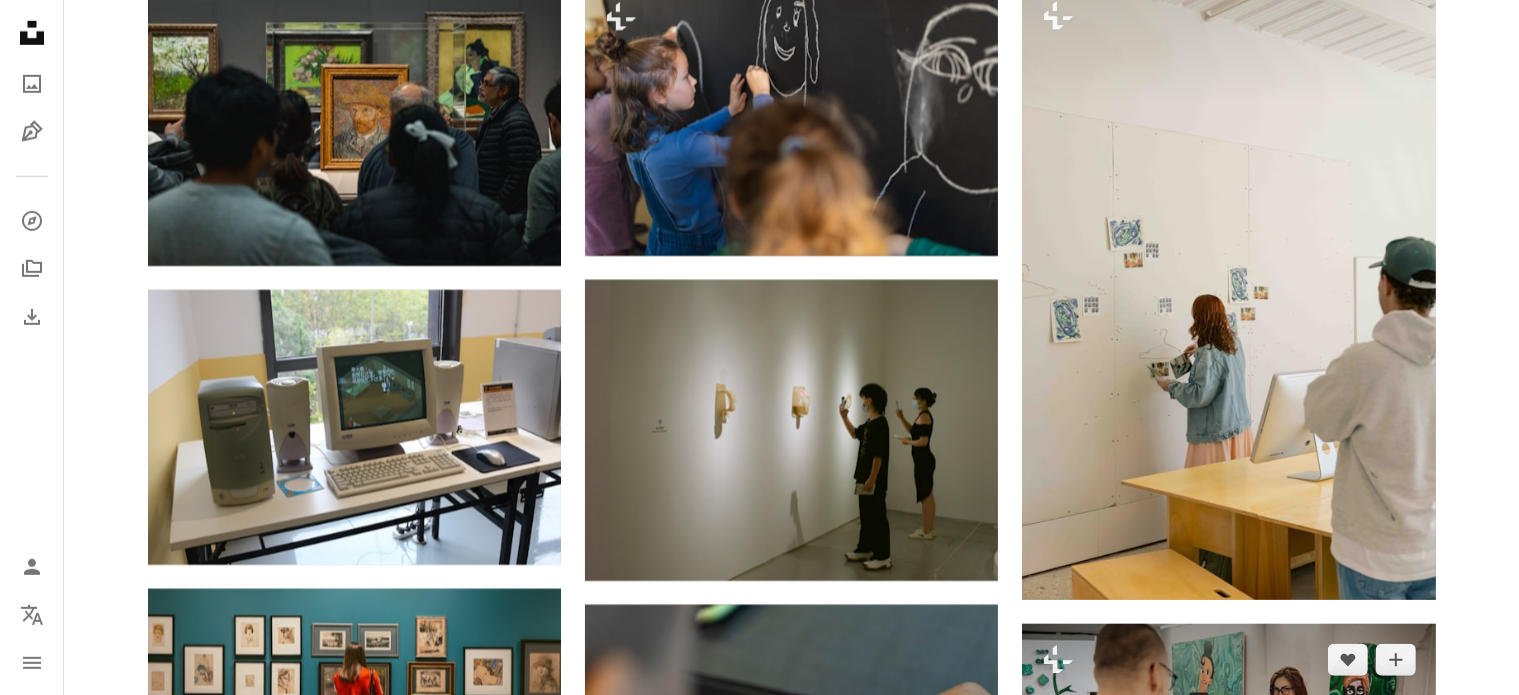 scroll, scrollTop: 31600, scrollLeft: 0, axis: vertical 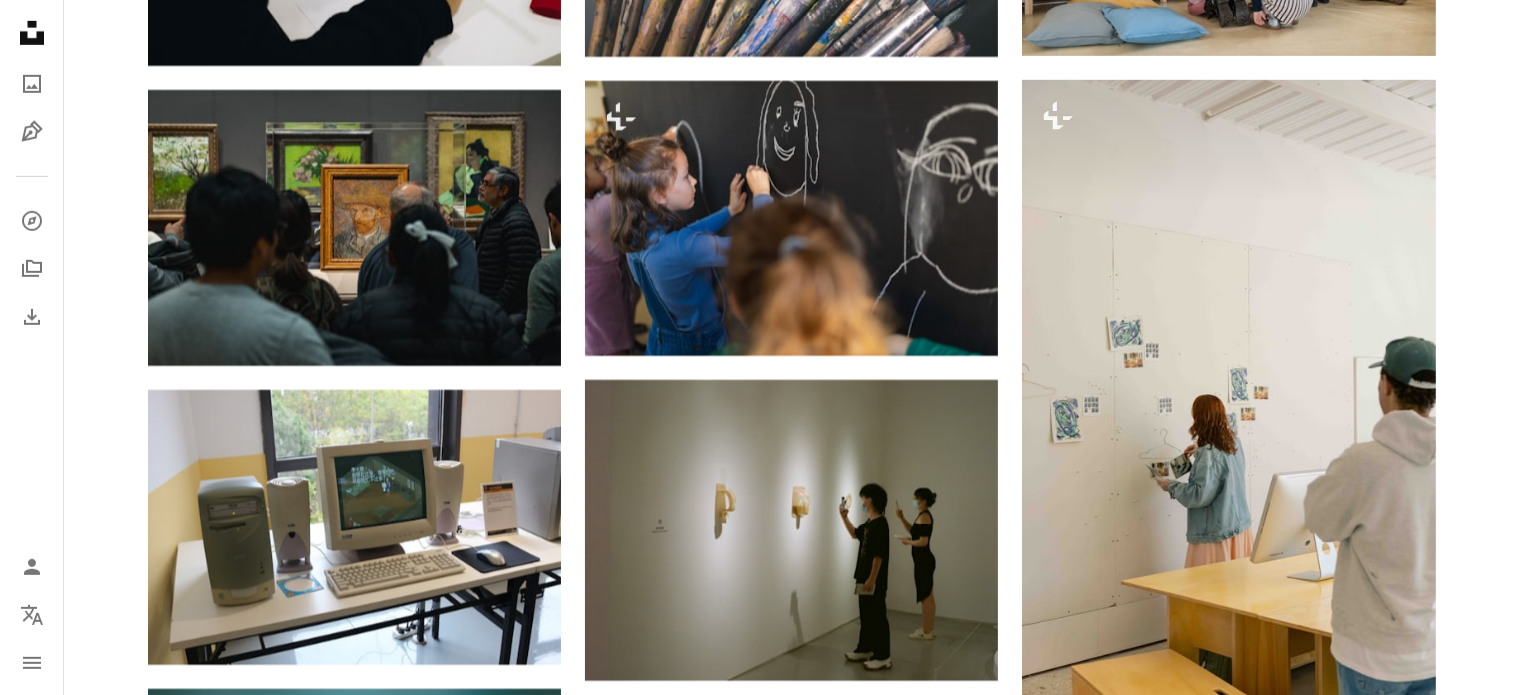 click on "[FIRST] [LAST]" at bounding box center [791, -13713] 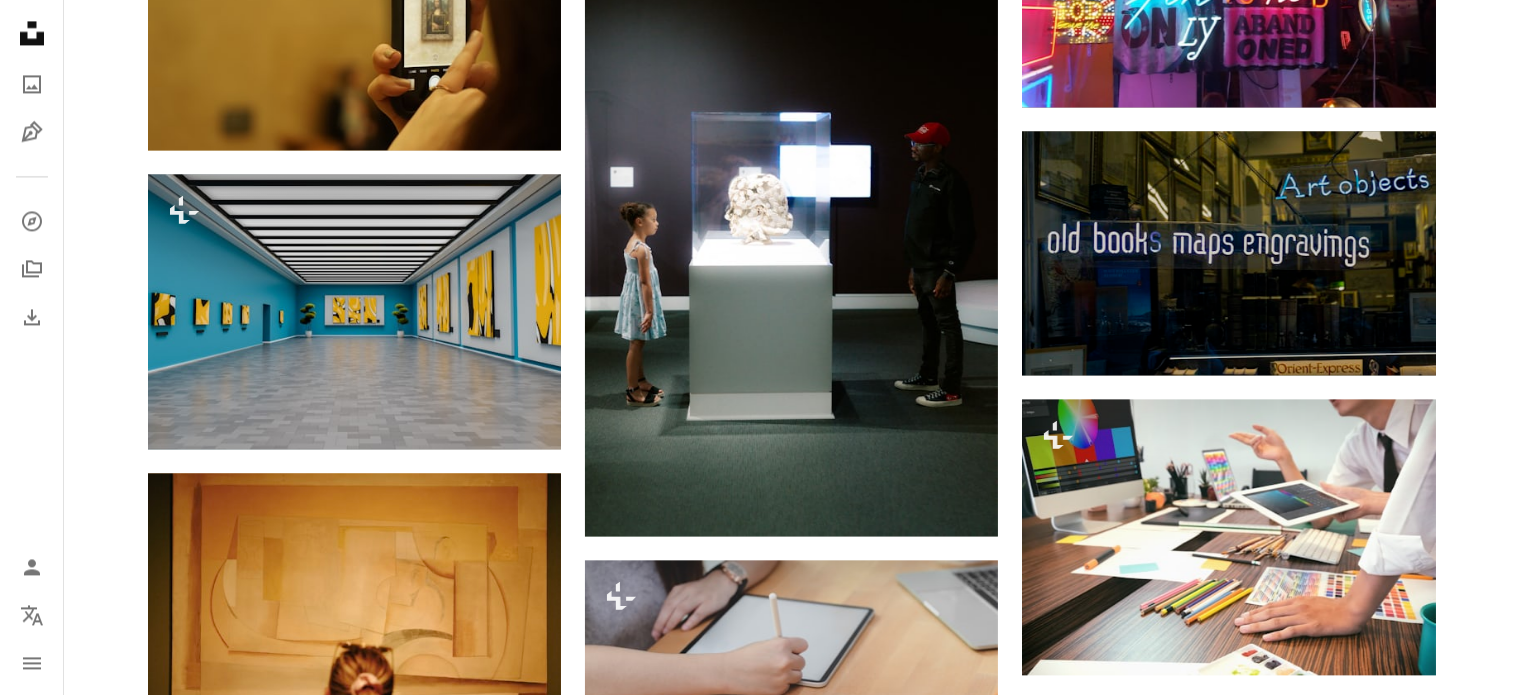 scroll, scrollTop: 35000, scrollLeft: 0, axis: vertical 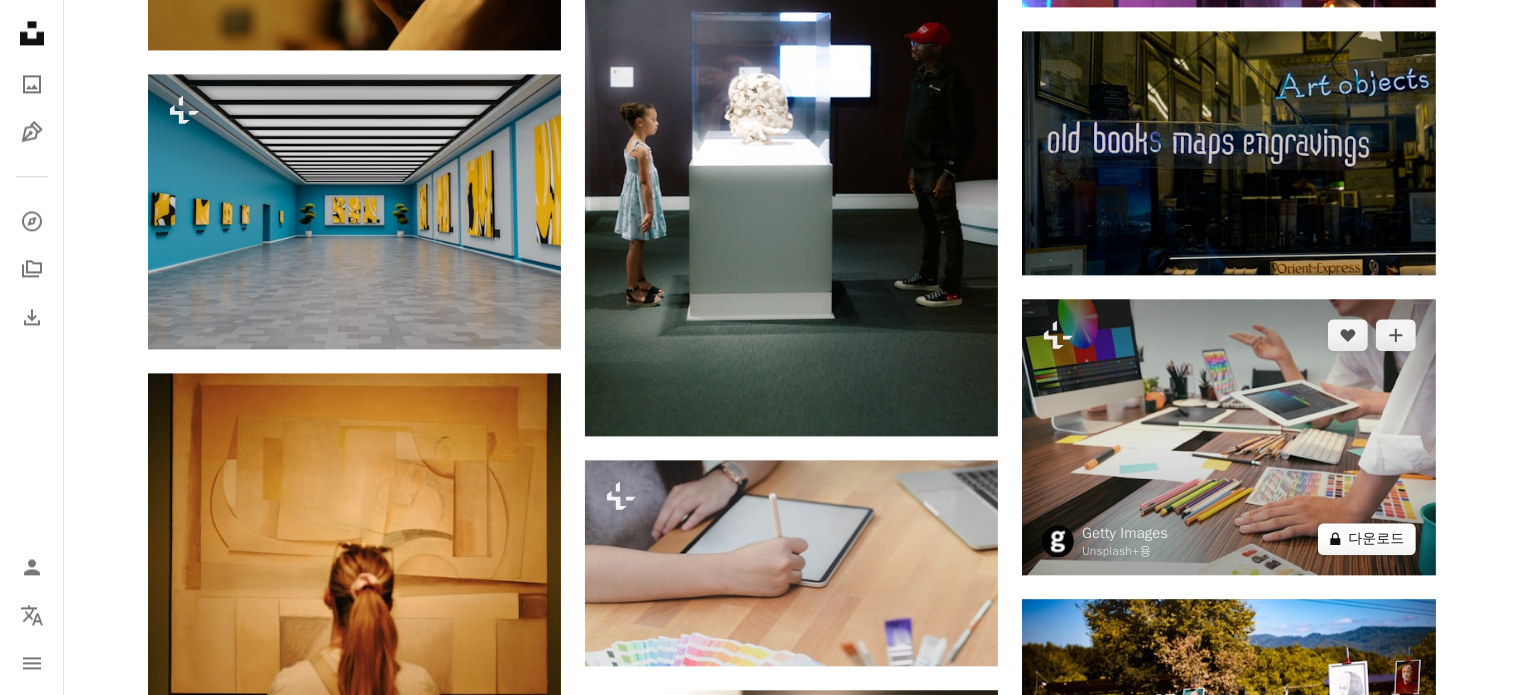 click on "A lock 다운로드" at bounding box center (1367, 539) 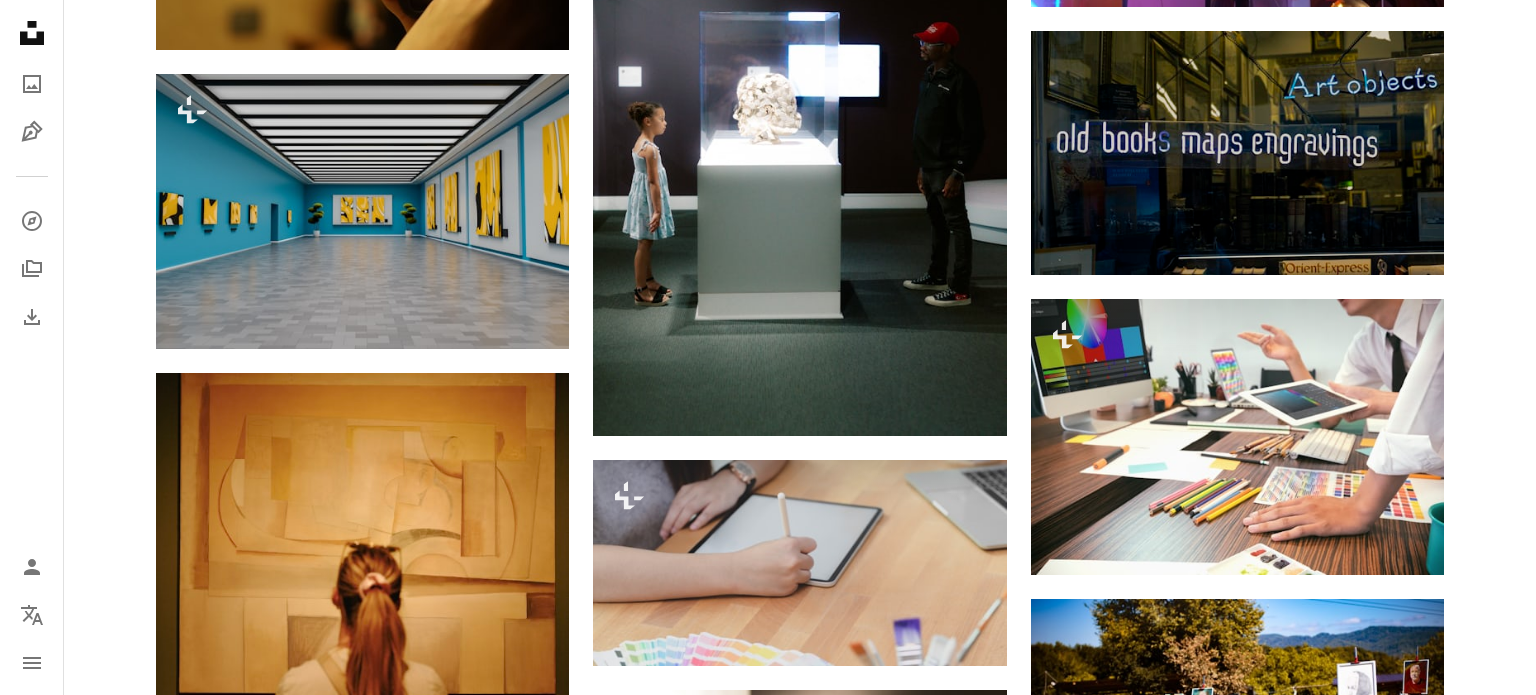 click on "매월" at bounding box center (871, 5819) 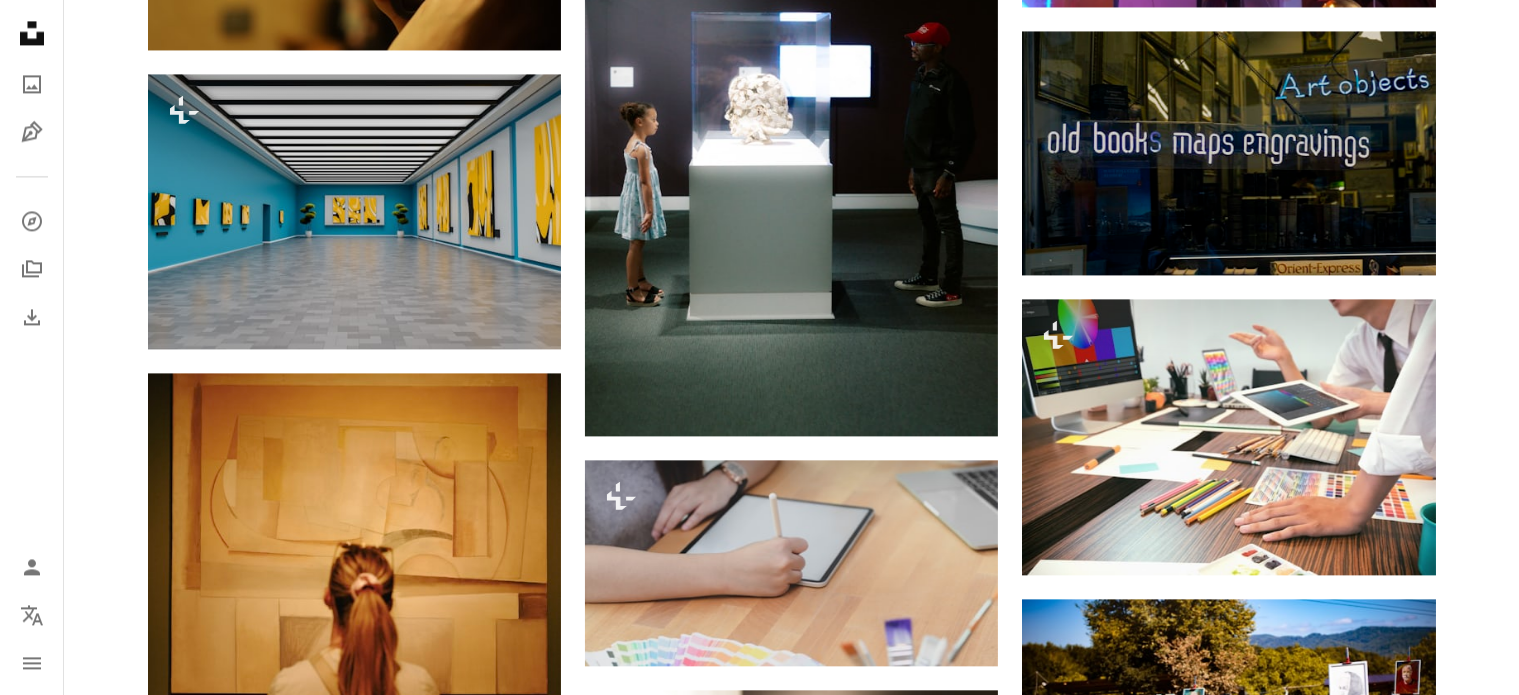 click on "[FIRST] [LAST]" at bounding box center (791, -14538) 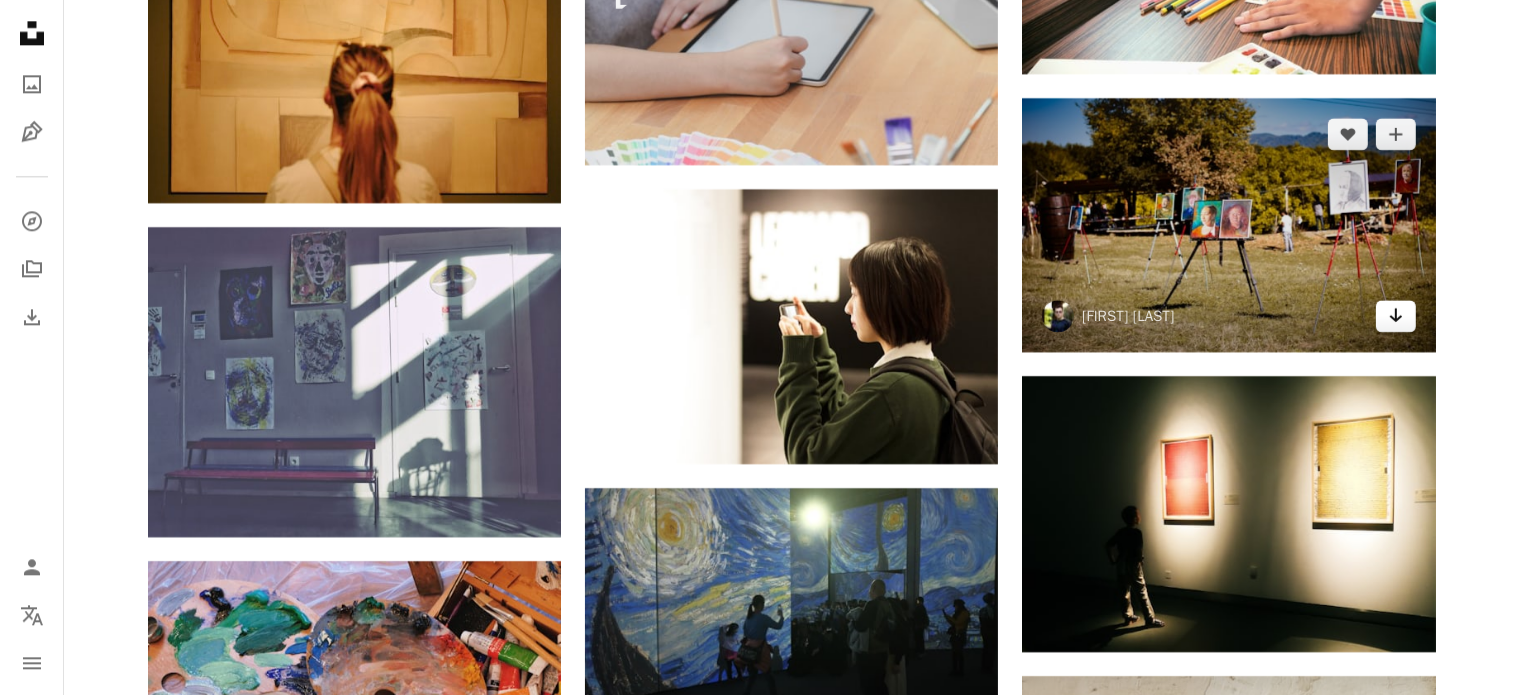 scroll, scrollTop: 35500, scrollLeft: 0, axis: vertical 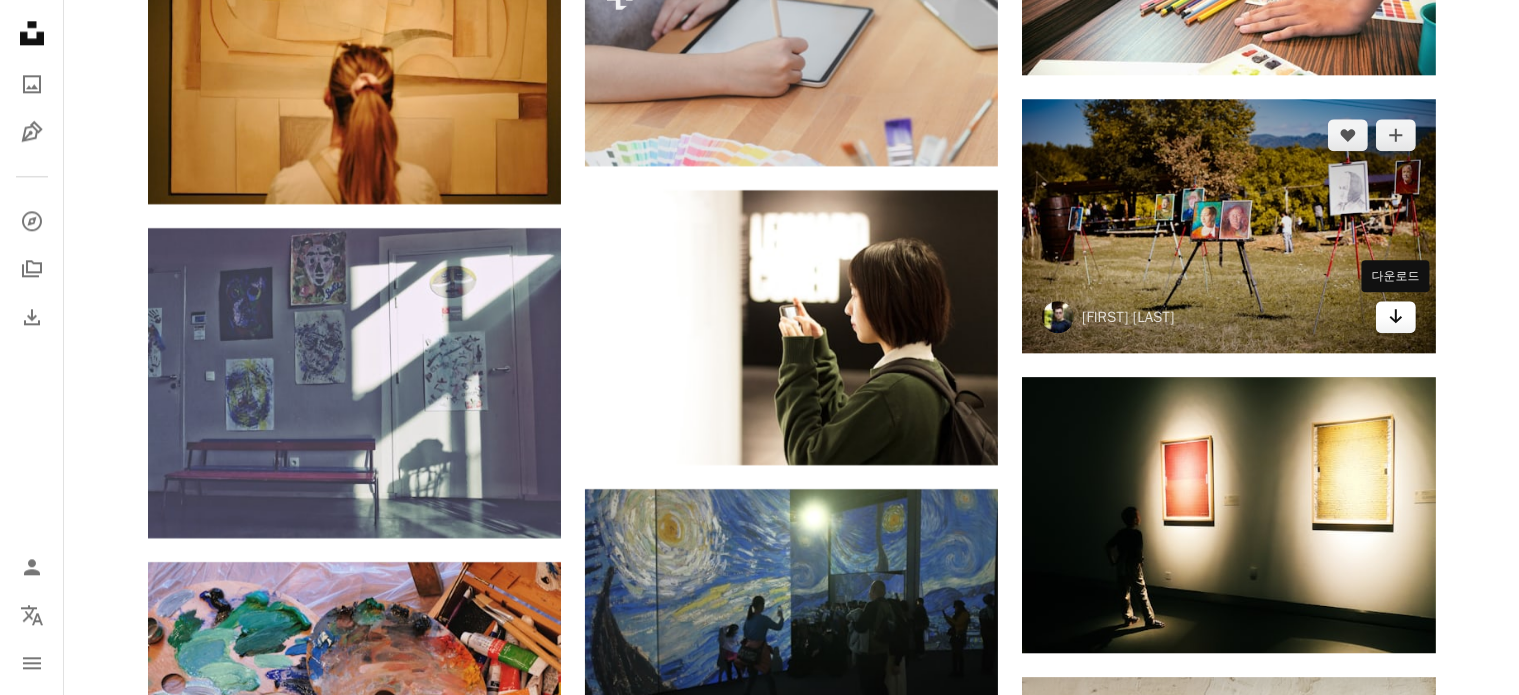click 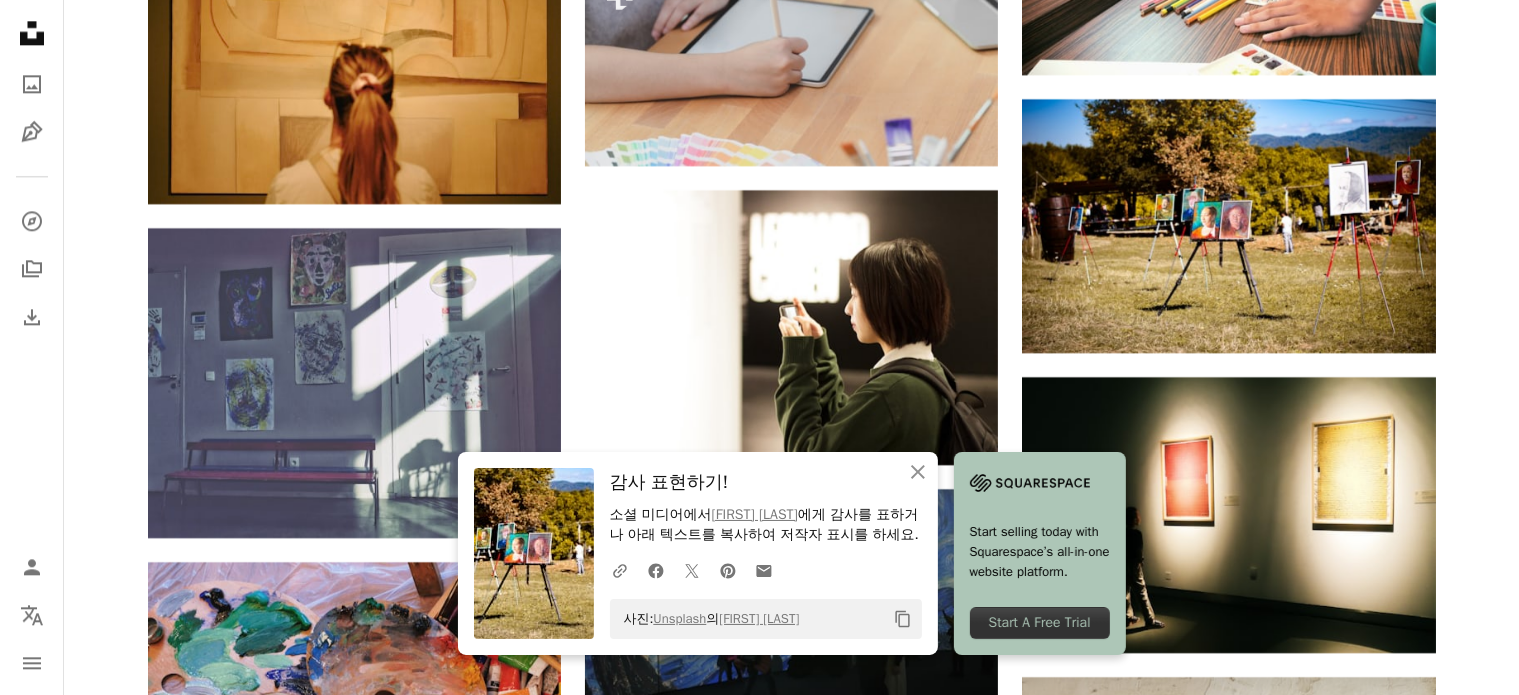 click on "[FIRST] [LAST]" at bounding box center (791, -15038) 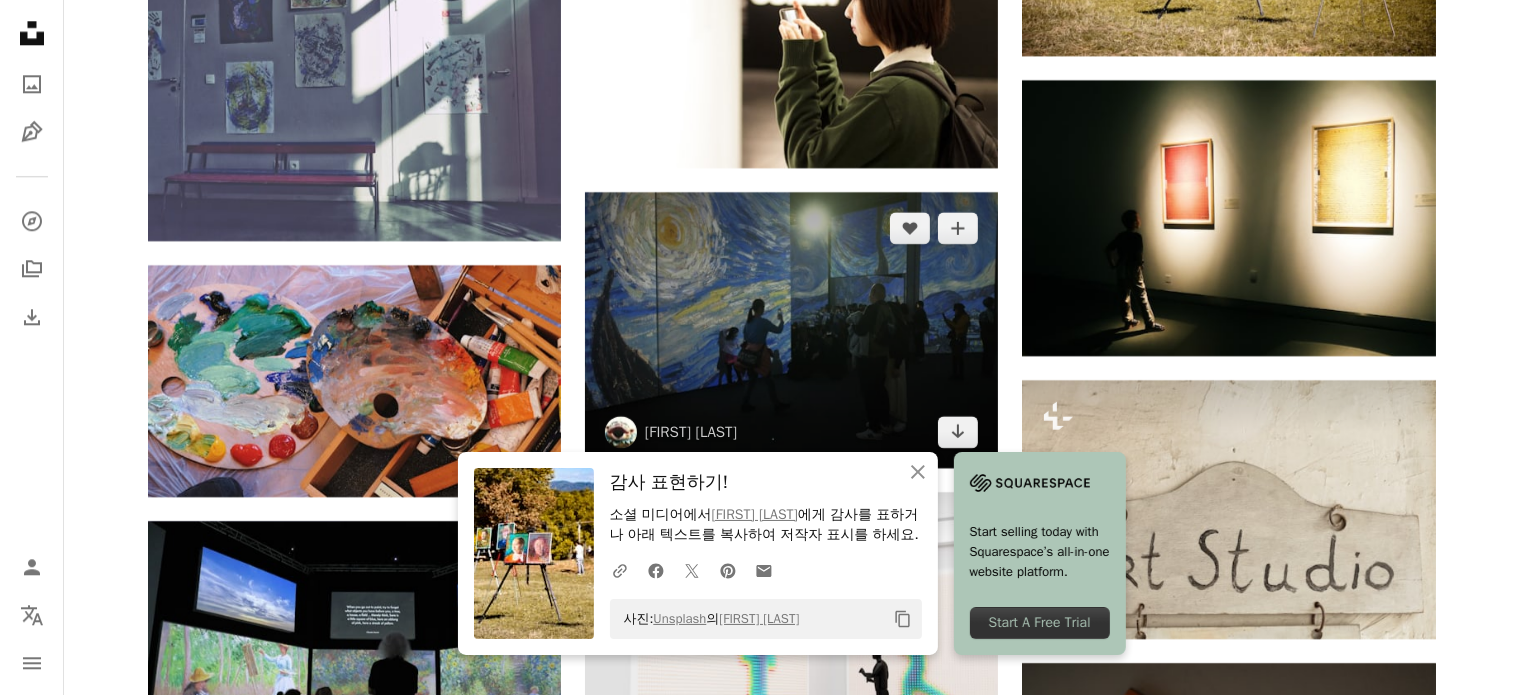 scroll, scrollTop: 35800, scrollLeft: 0, axis: vertical 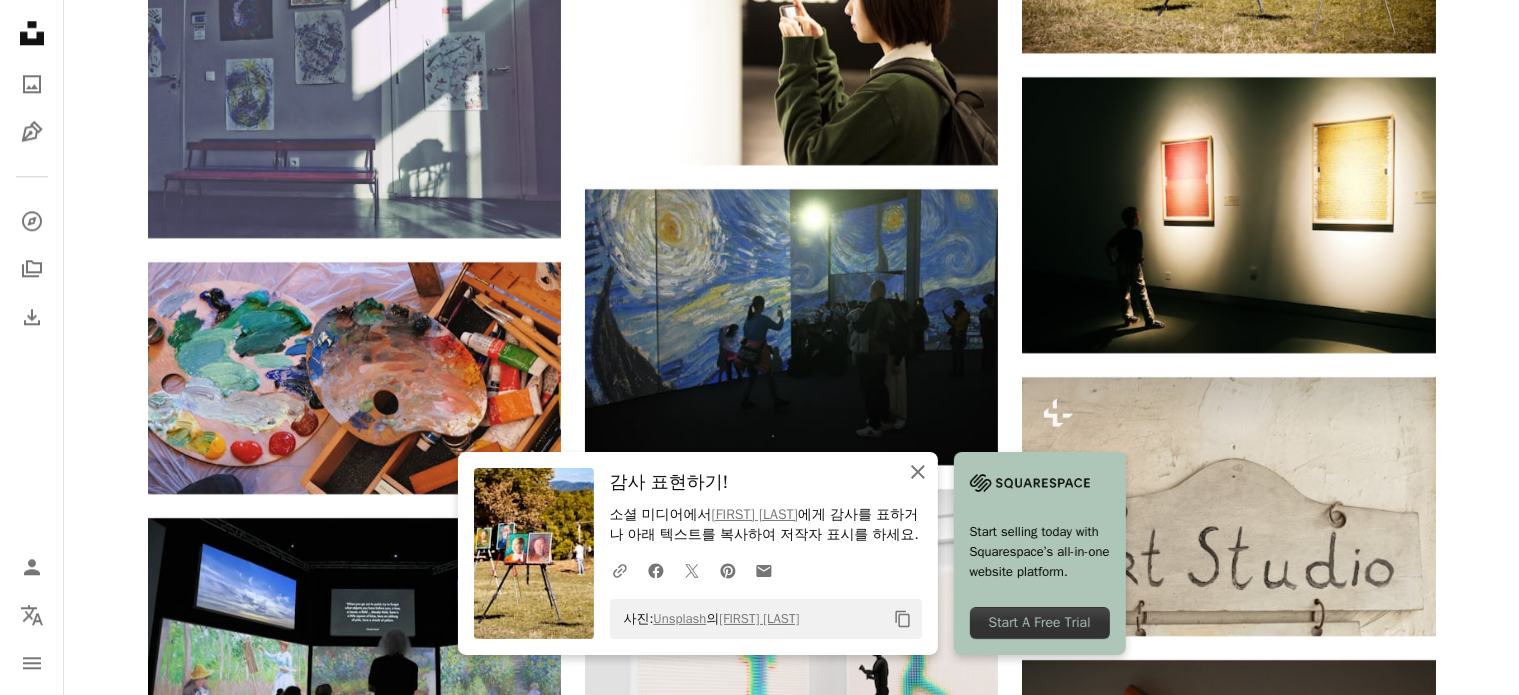 click on "An X shape" 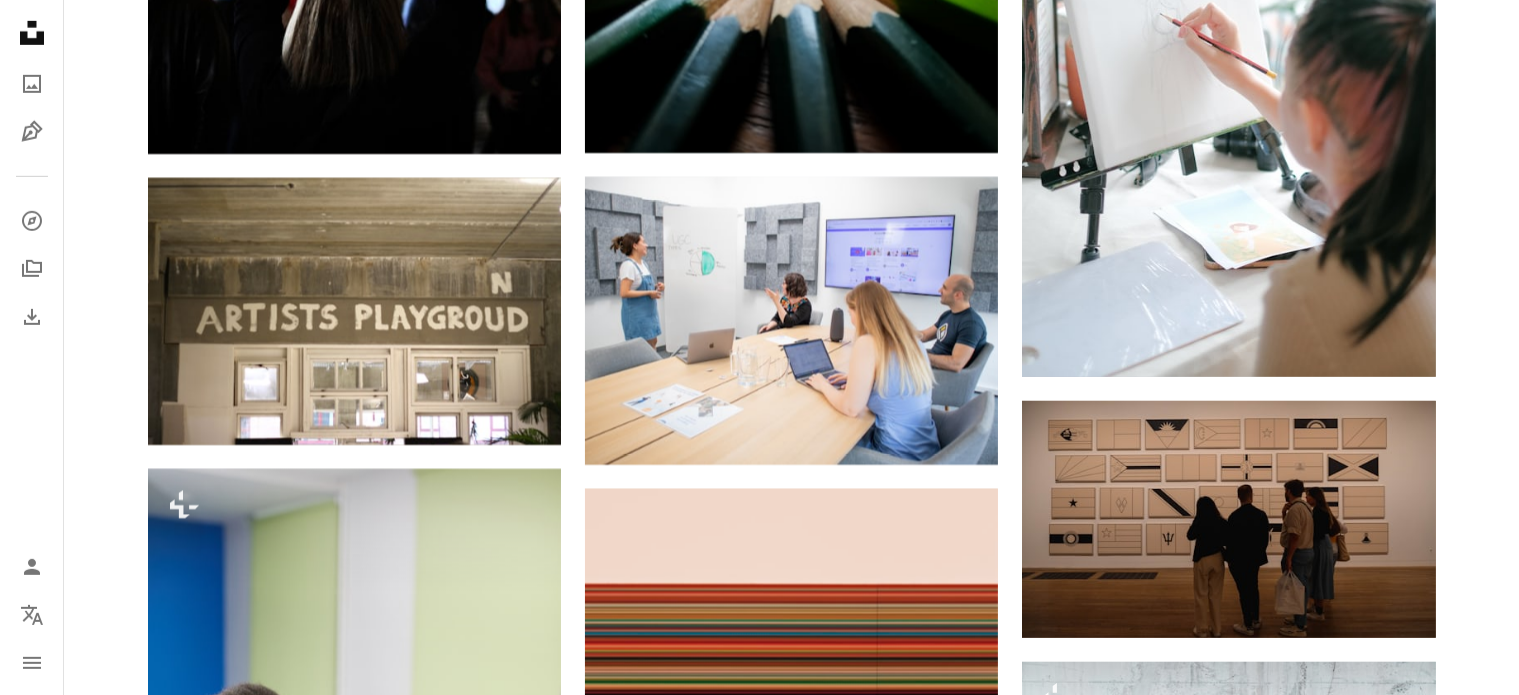scroll, scrollTop: 39200, scrollLeft: 0, axis: vertical 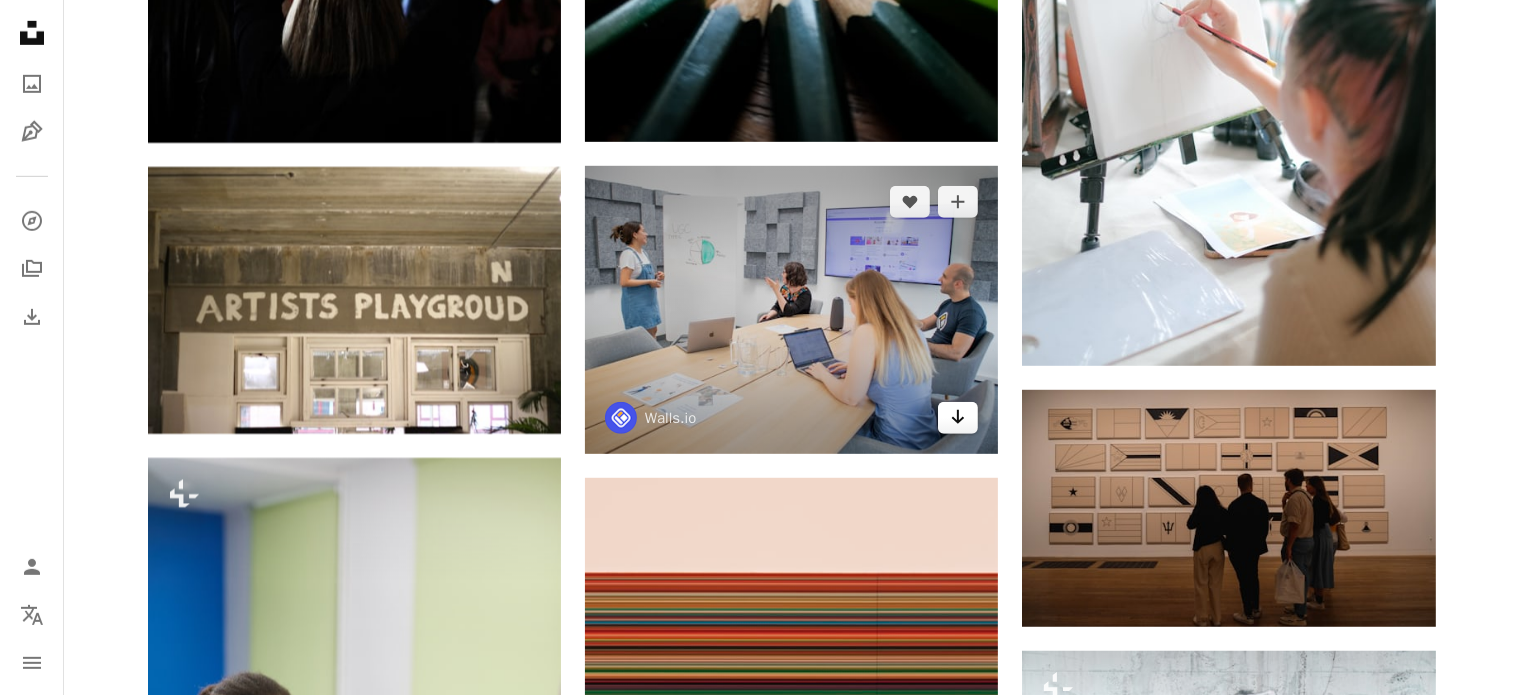 click on "Arrow pointing down" 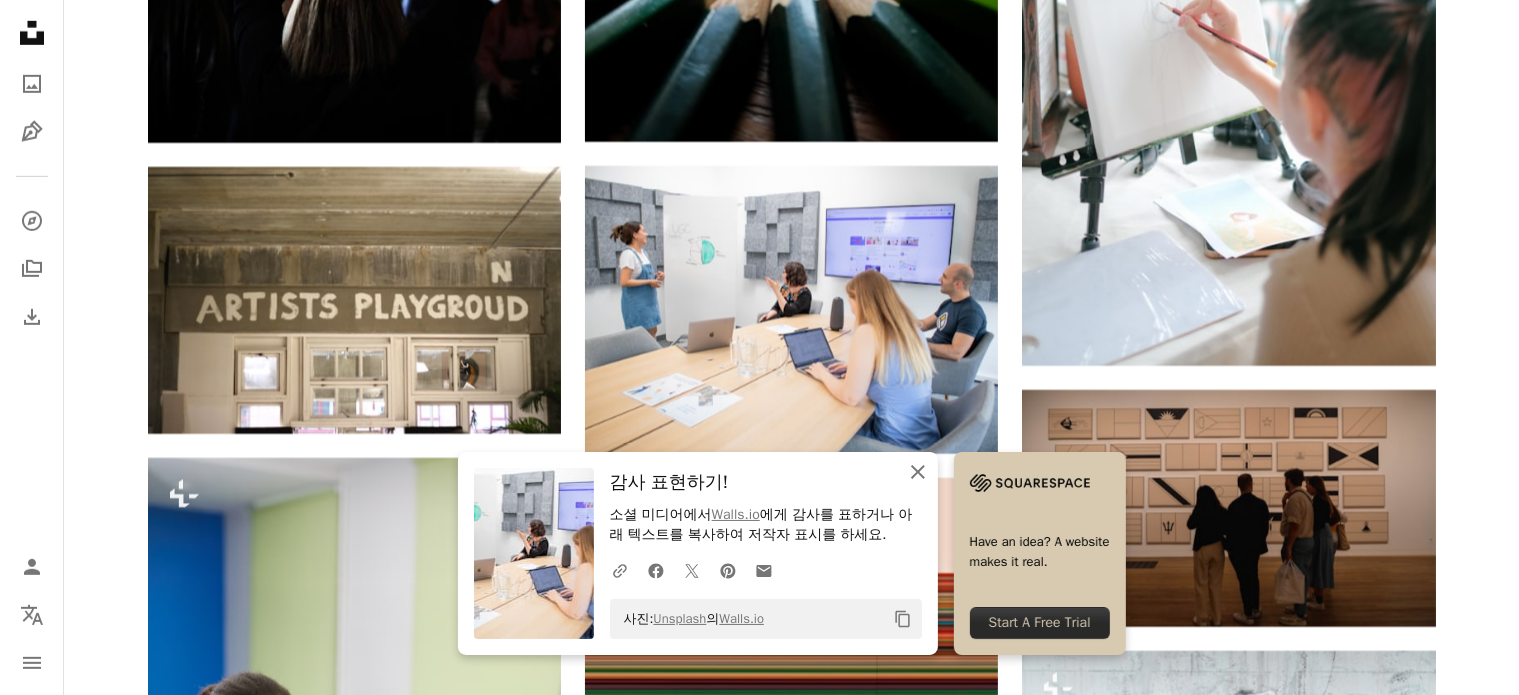 click 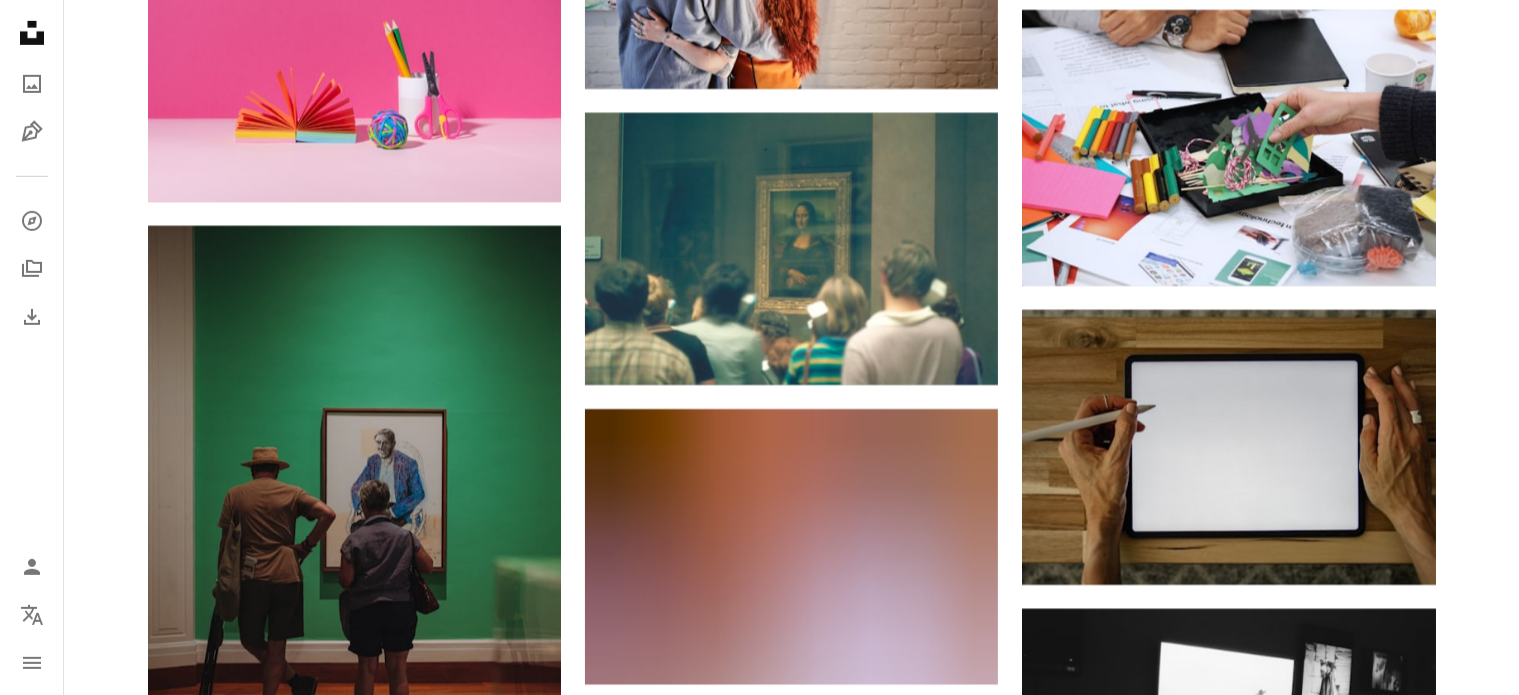 scroll, scrollTop: 54200, scrollLeft: 0, axis: vertical 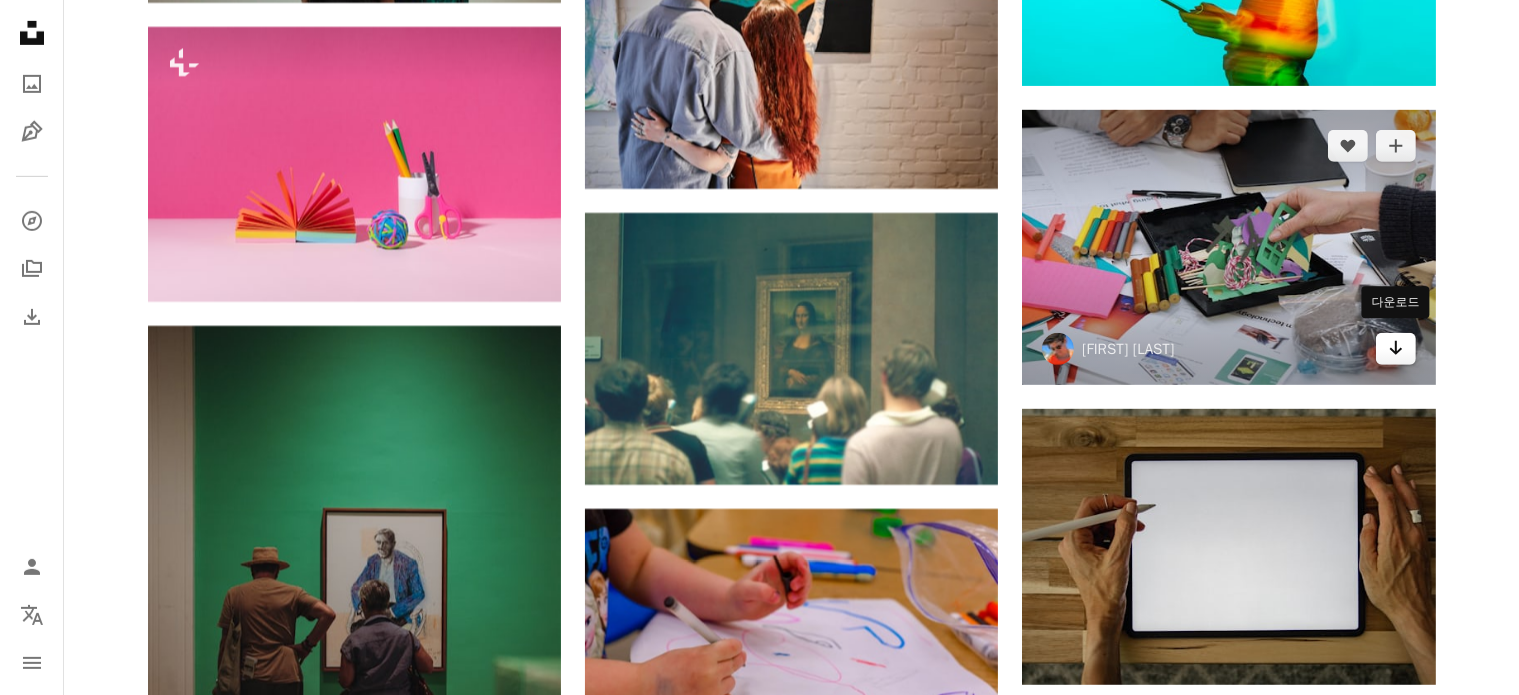 click on "Arrow pointing down" 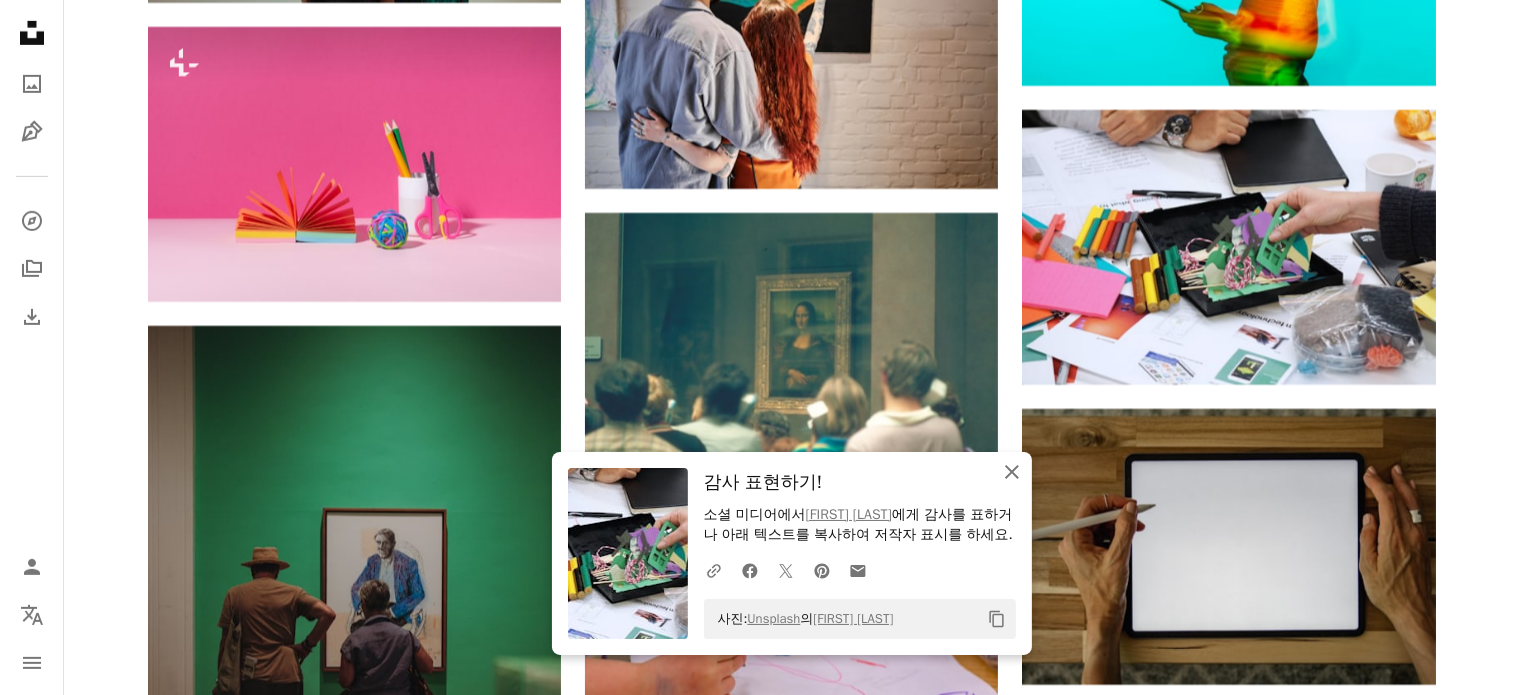 click on "An X shape" 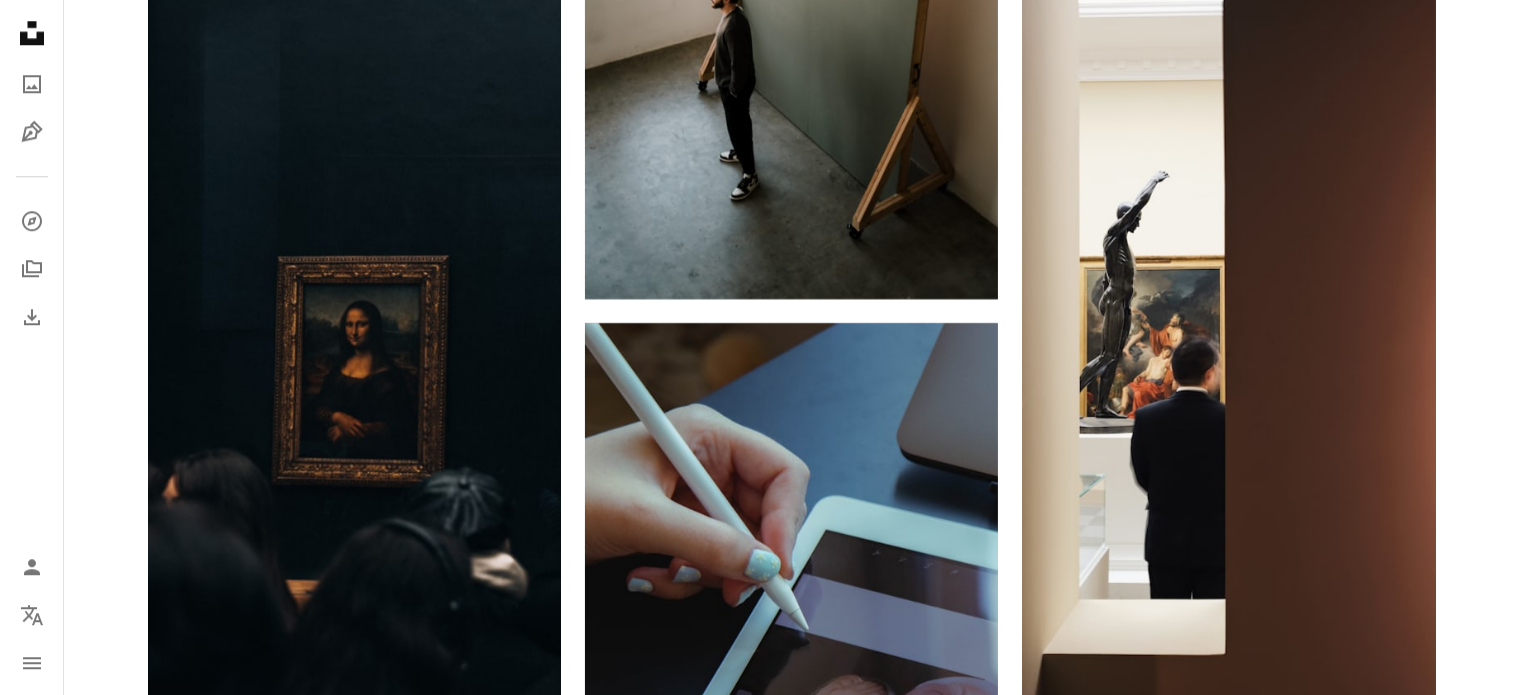 scroll, scrollTop: 82100, scrollLeft: 0, axis: vertical 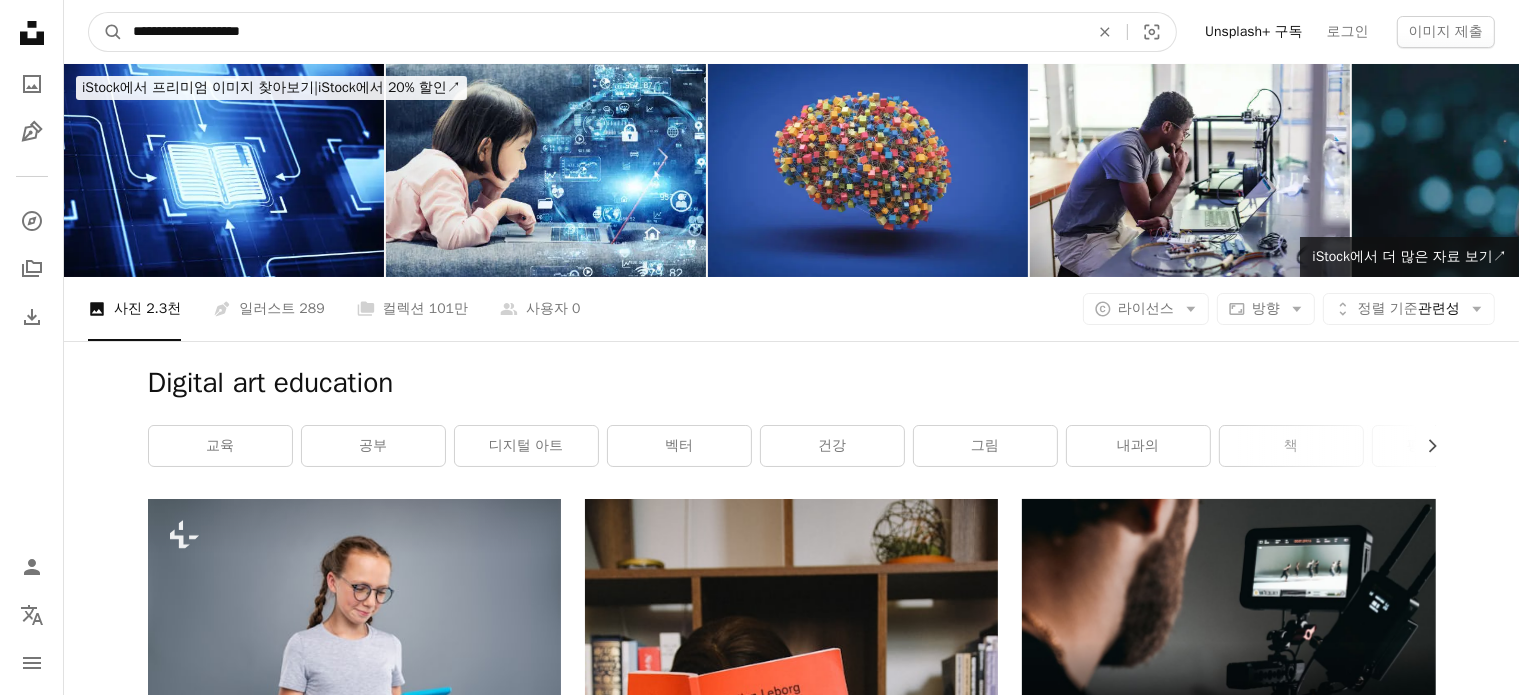 click on "**********" at bounding box center (603, 32) 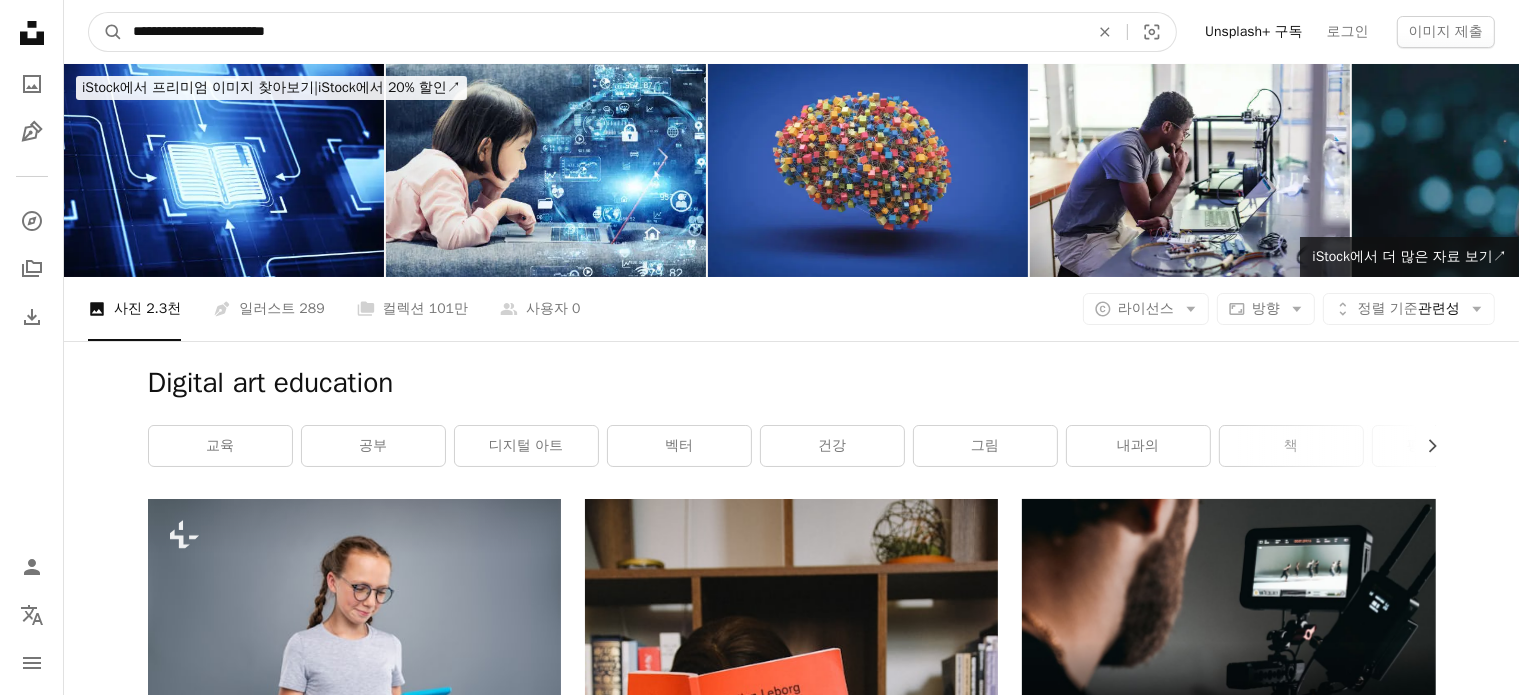type on "**********" 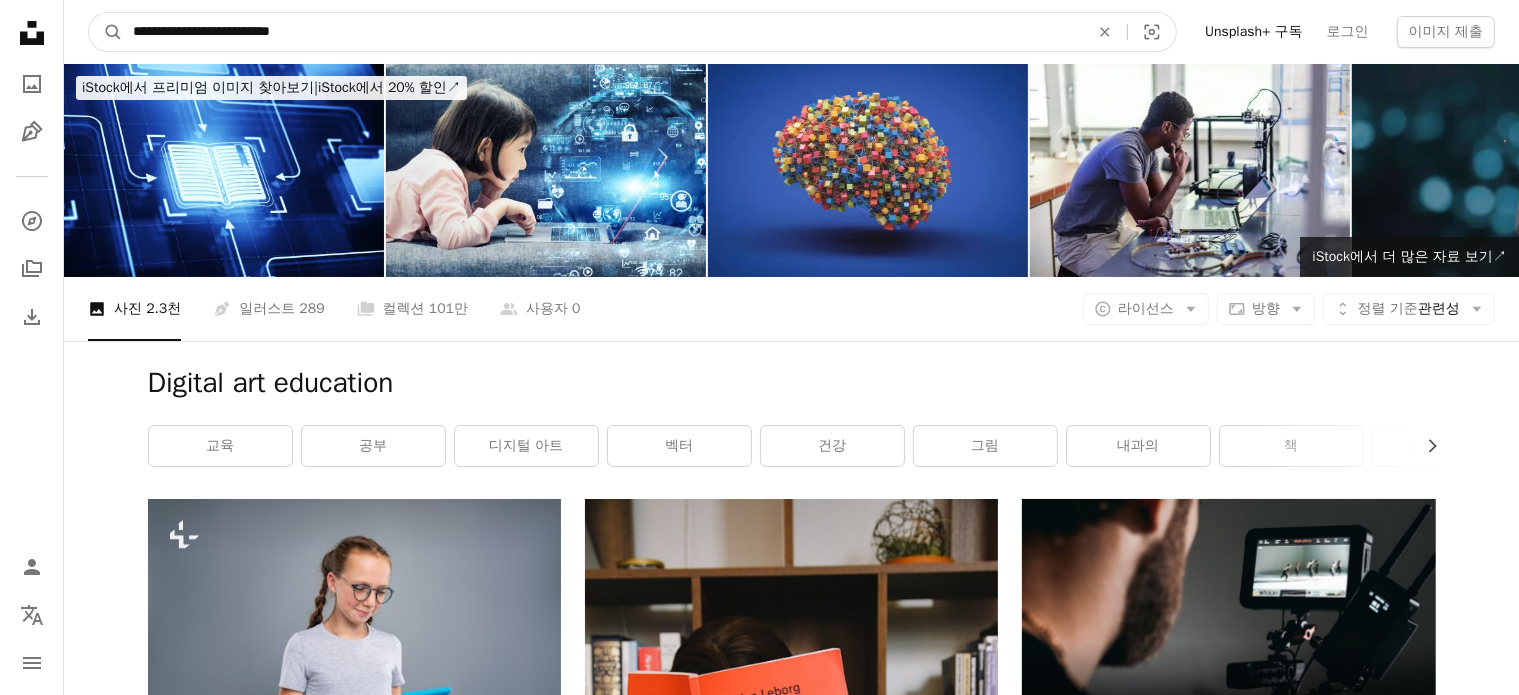 click on "A magnifying glass" at bounding box center [106, 32] 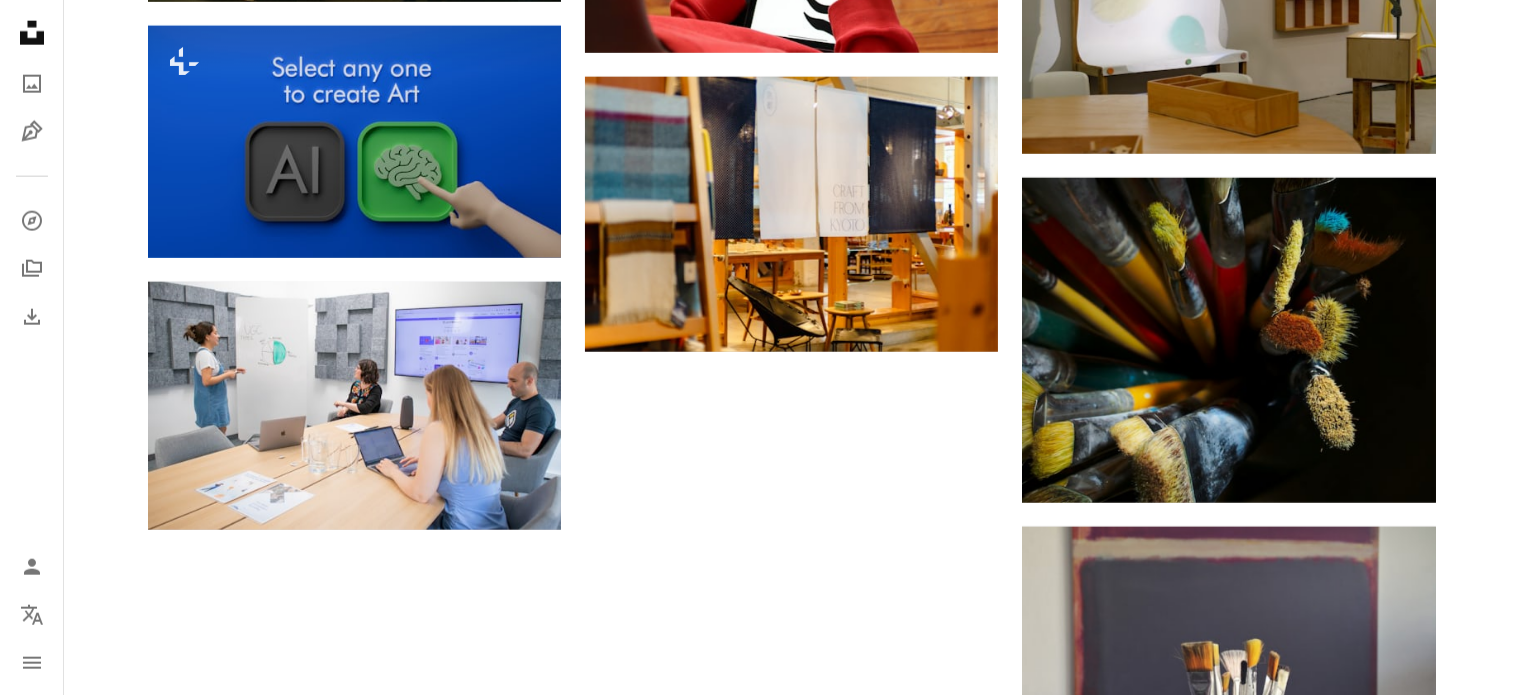 scroll, scrollTop: 2700, scrollLeft: 0, axis: vertical 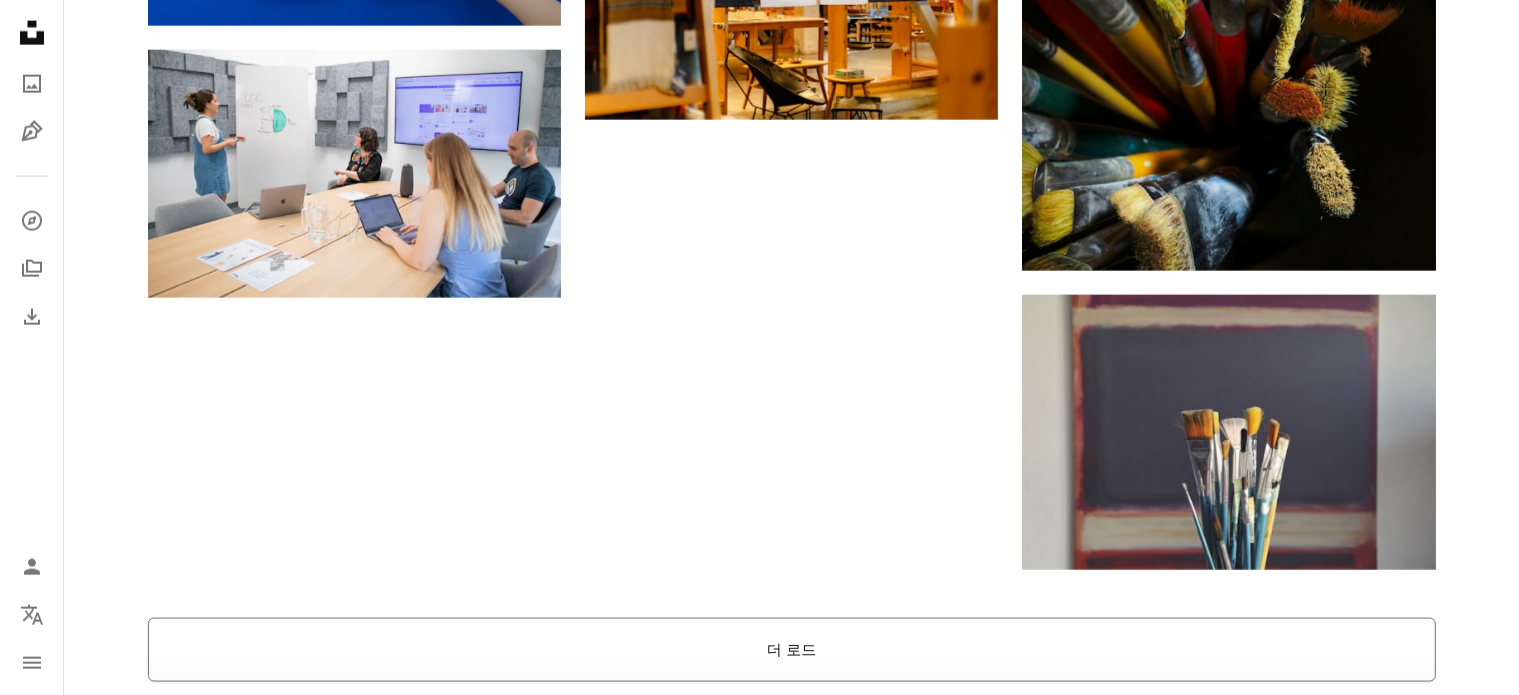click on "더 로드" at bounding box center (792, 650) 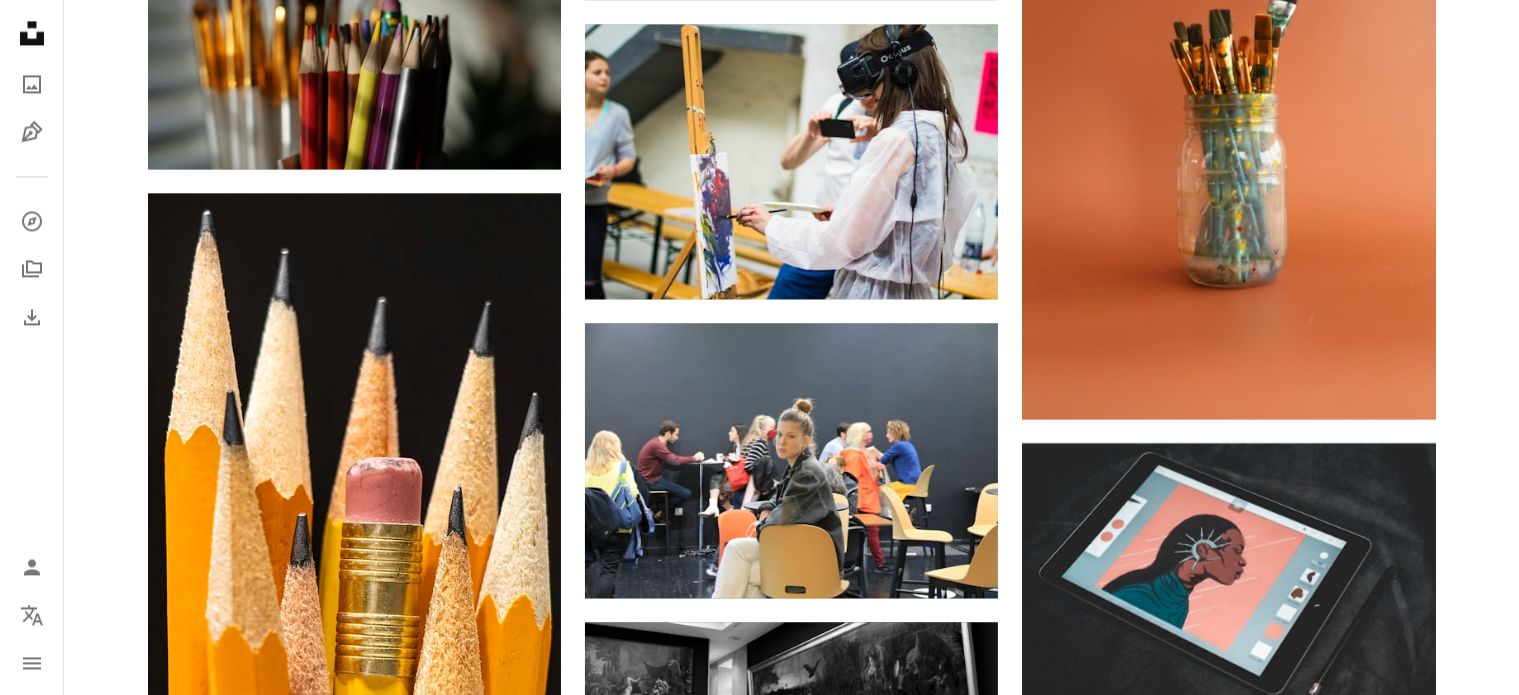 scroll, scrollTop: 12000, scrollLeft: 0, axis: vertical 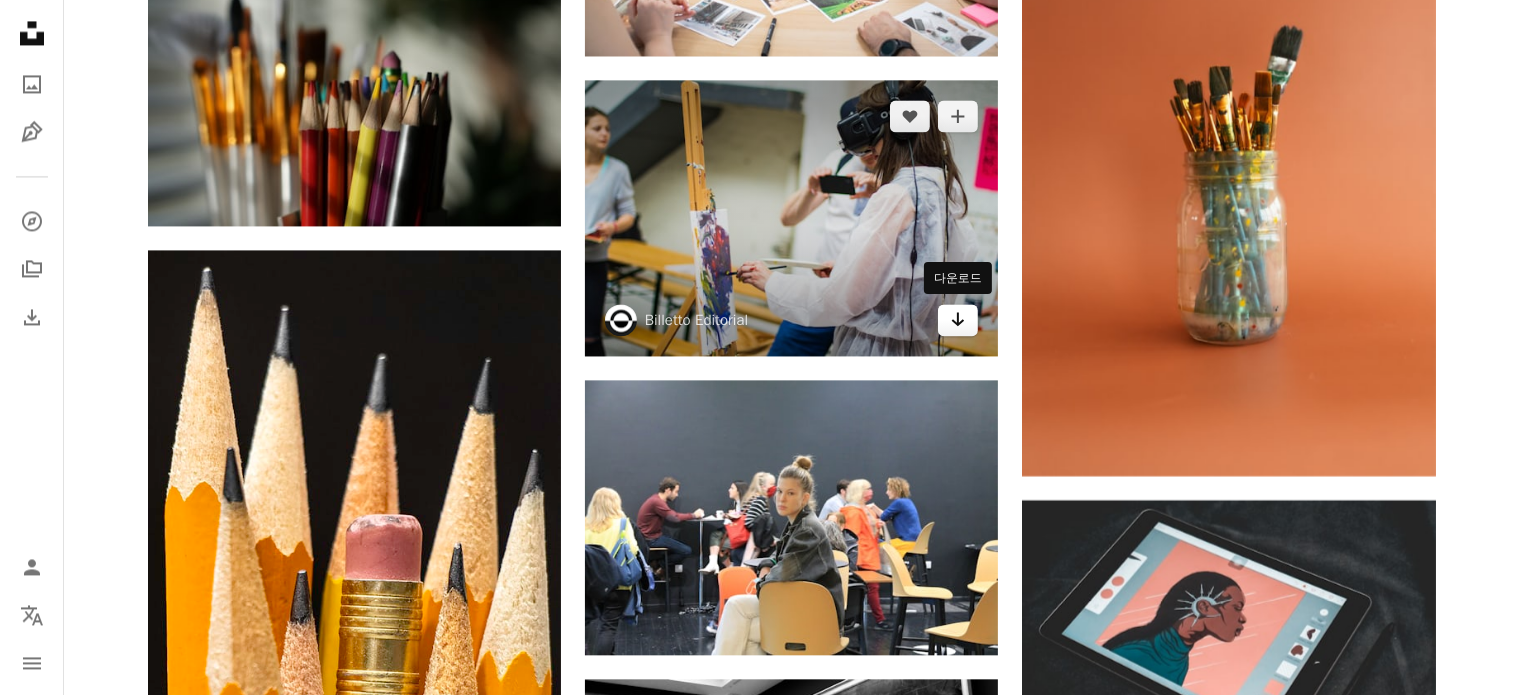 click on "Arrow pointing down" 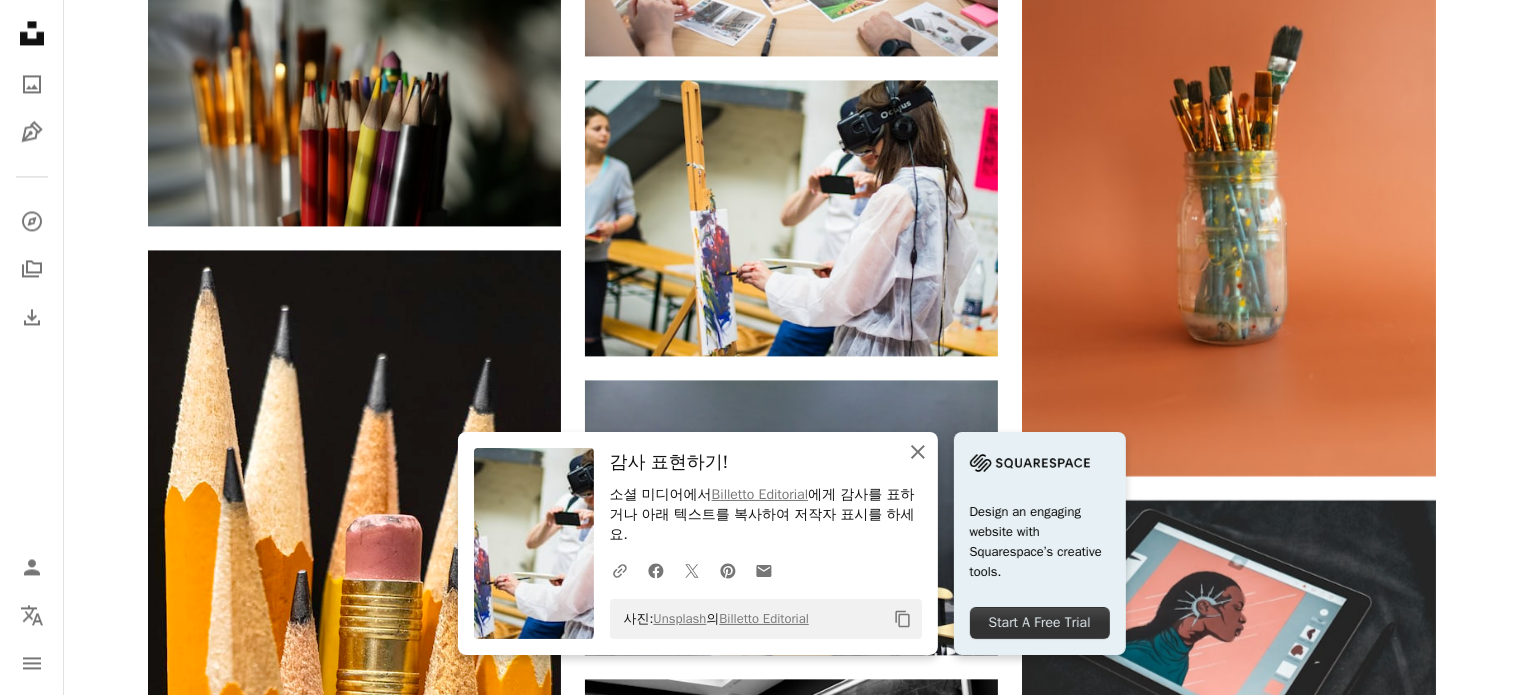 click 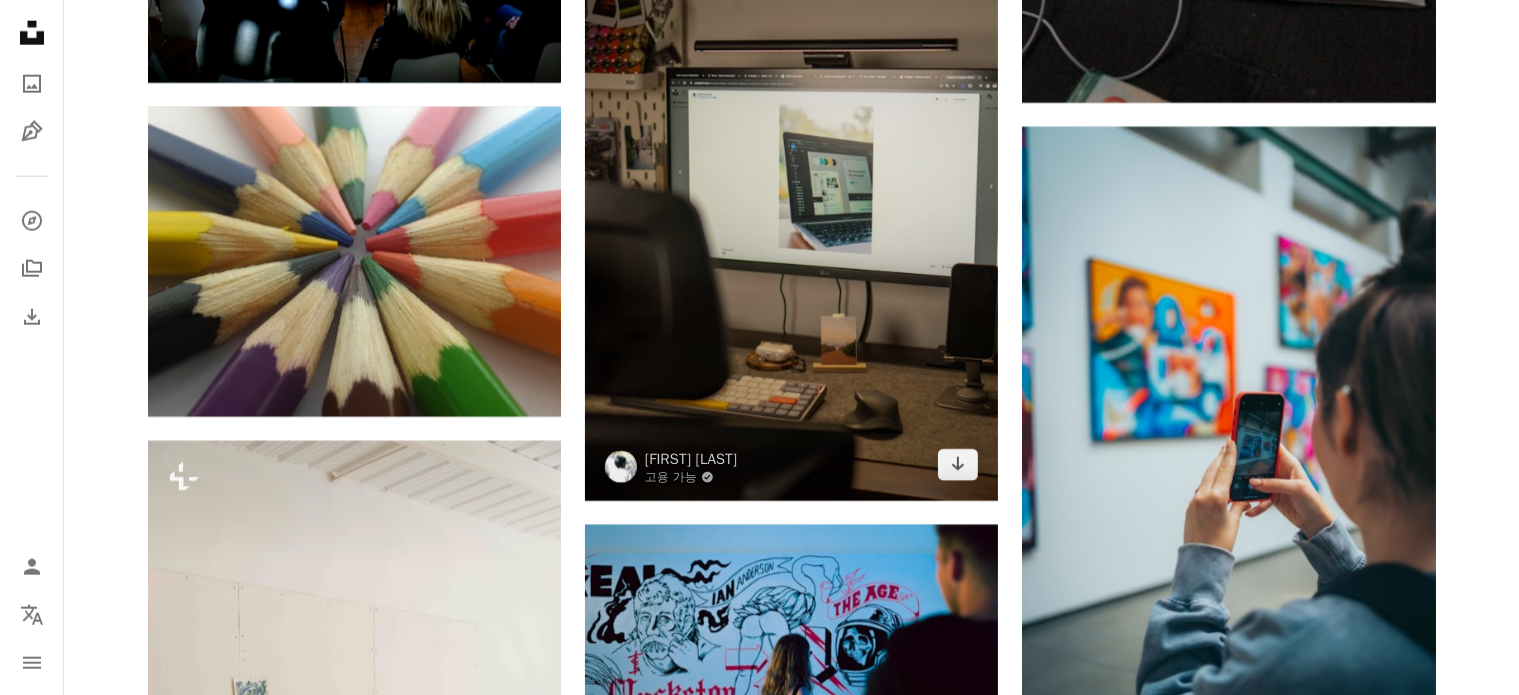 scroll, scrollTop: 25300, scrollLeft: 0, axis: vertical 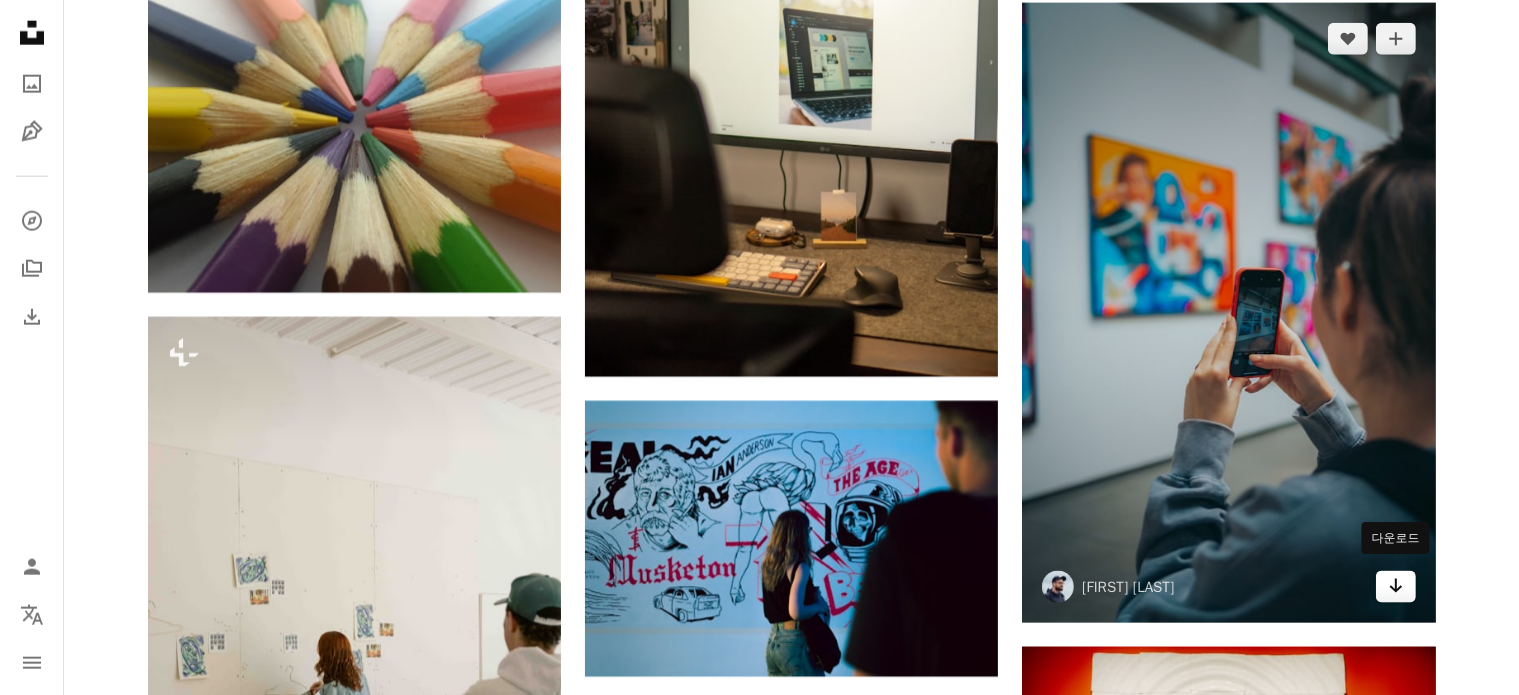 click on "Arrow pointing down" at bounding box center (1396, 587) 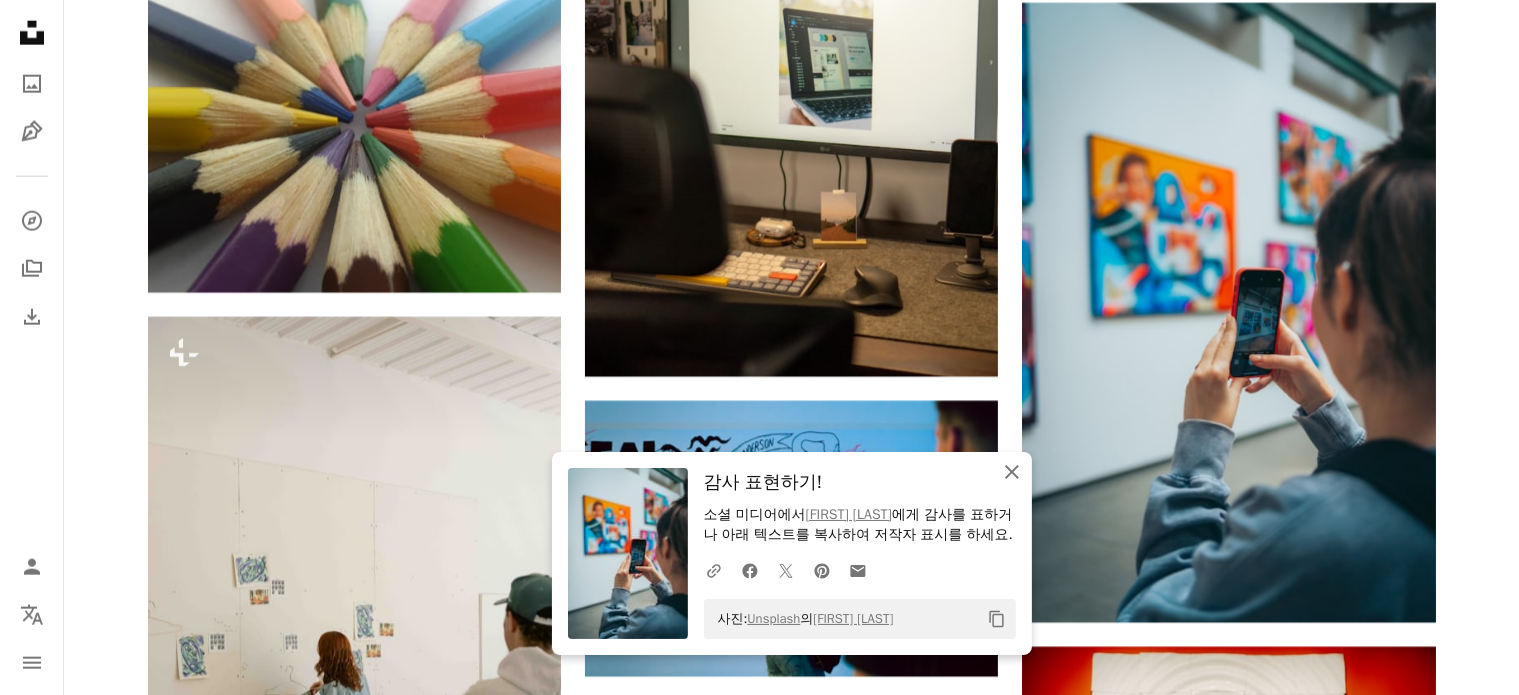 click on "An X shape" 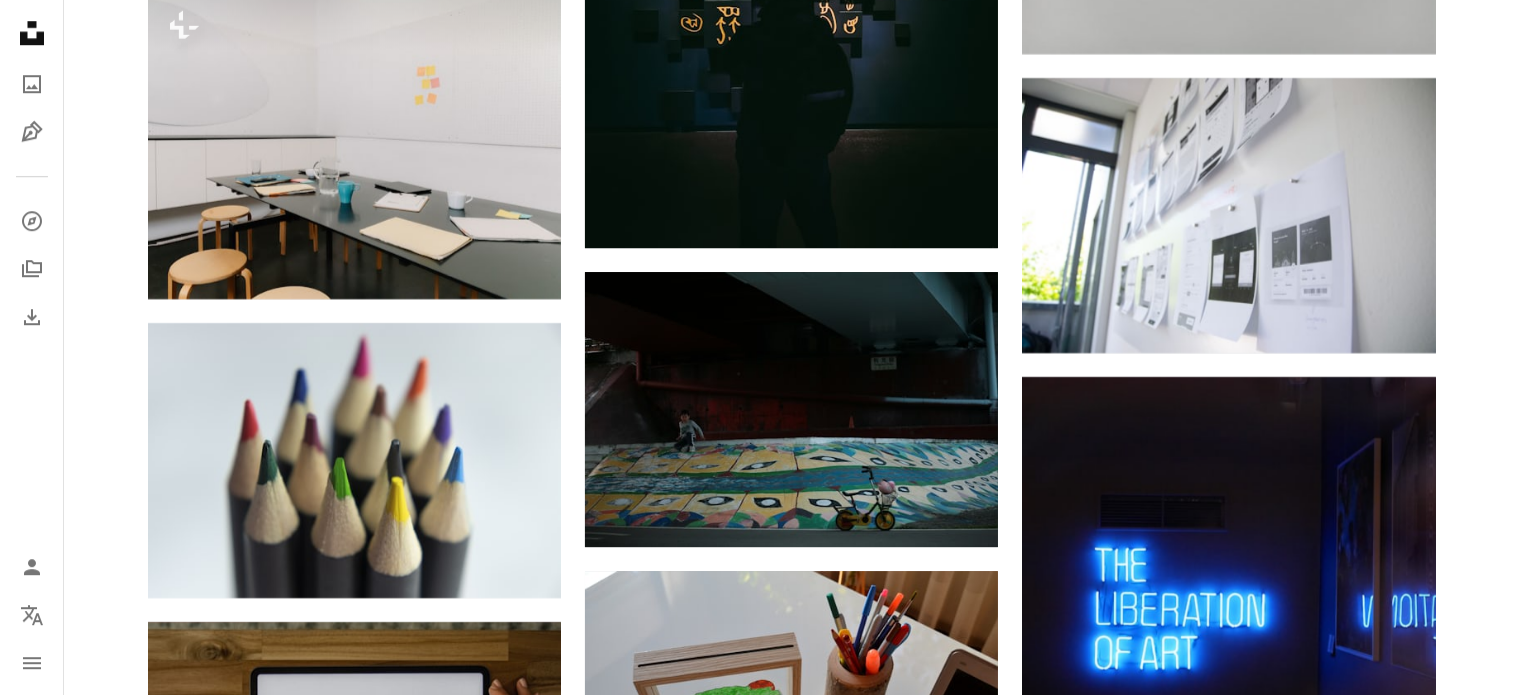 scroll, scrollTop: 44500, scrollLeft: 0, axis: vertical 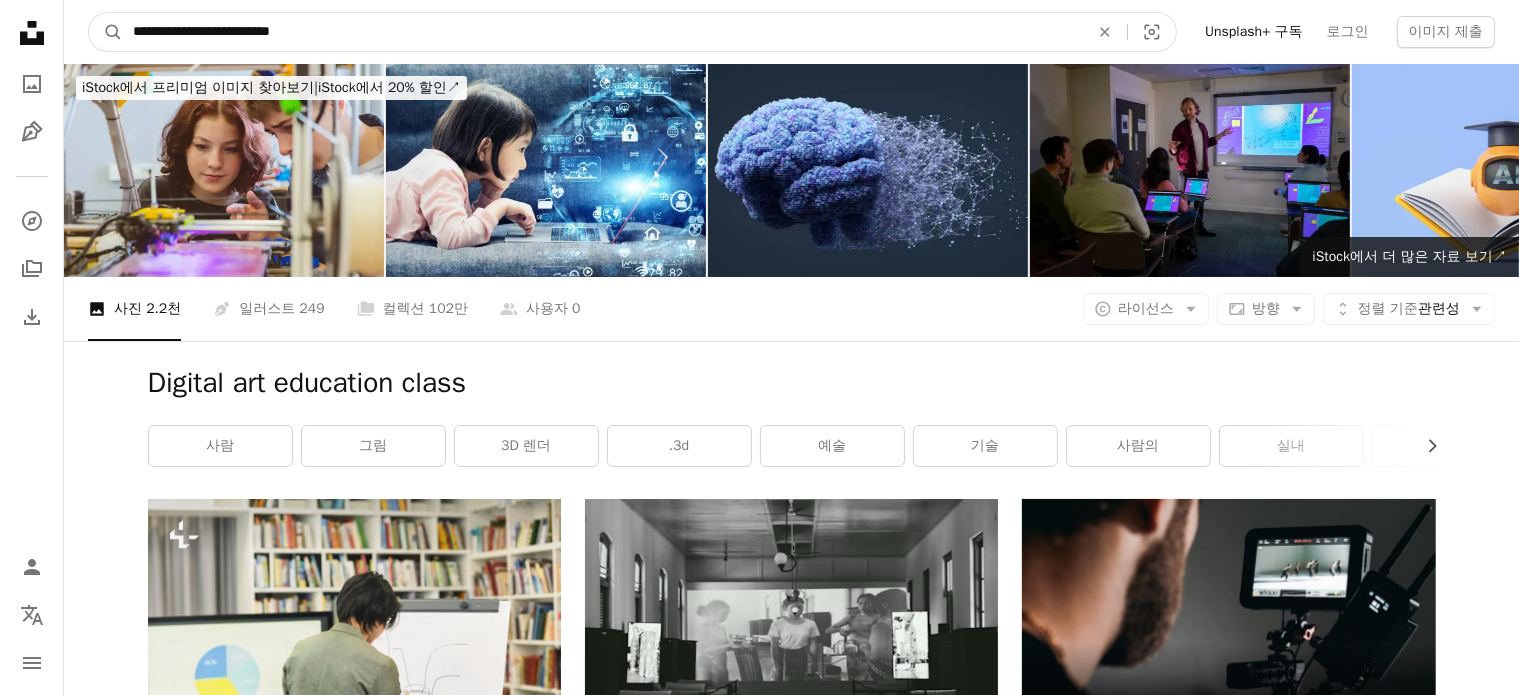 drag, startPoint x: 329, startPoint y: 25, endPoint x: 24, endPoint y: 5, distance: 305.65503 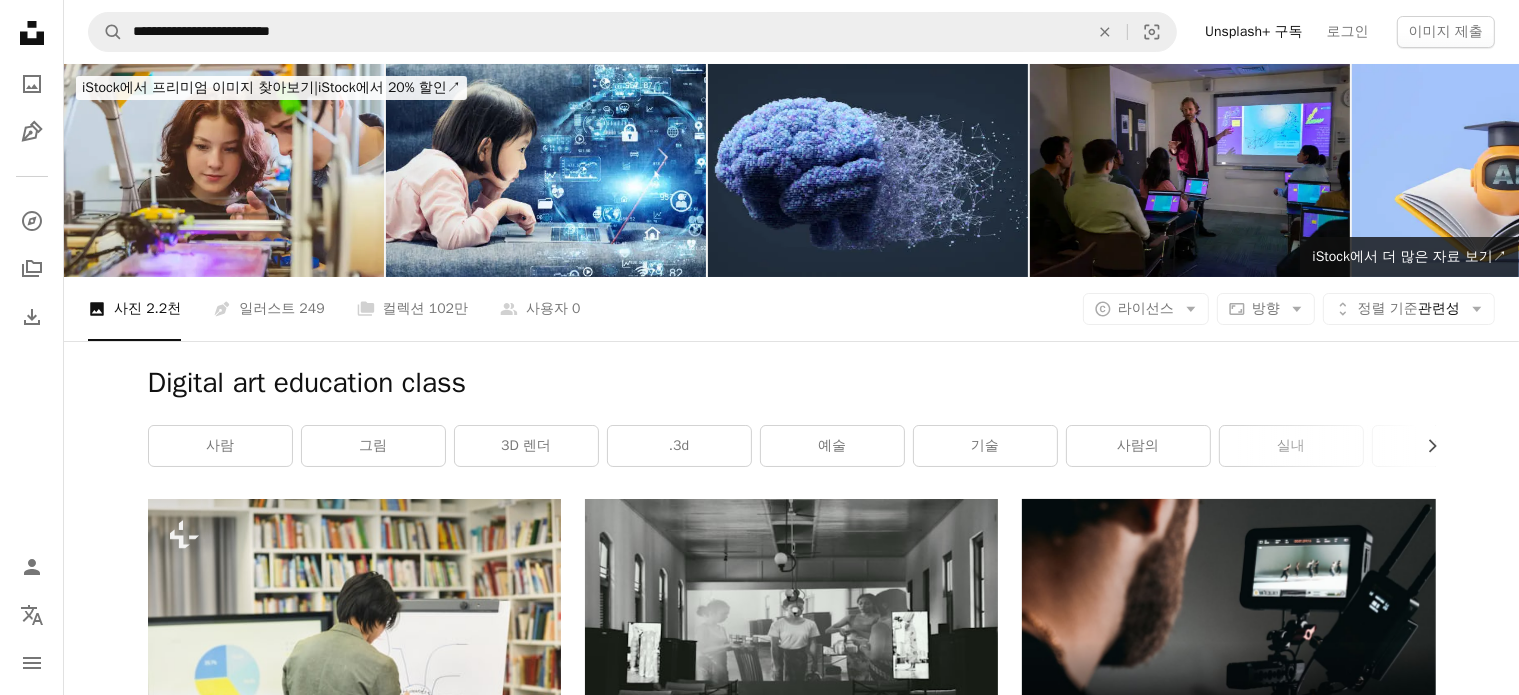 click on "Unsplash logo Unsplash 홈" 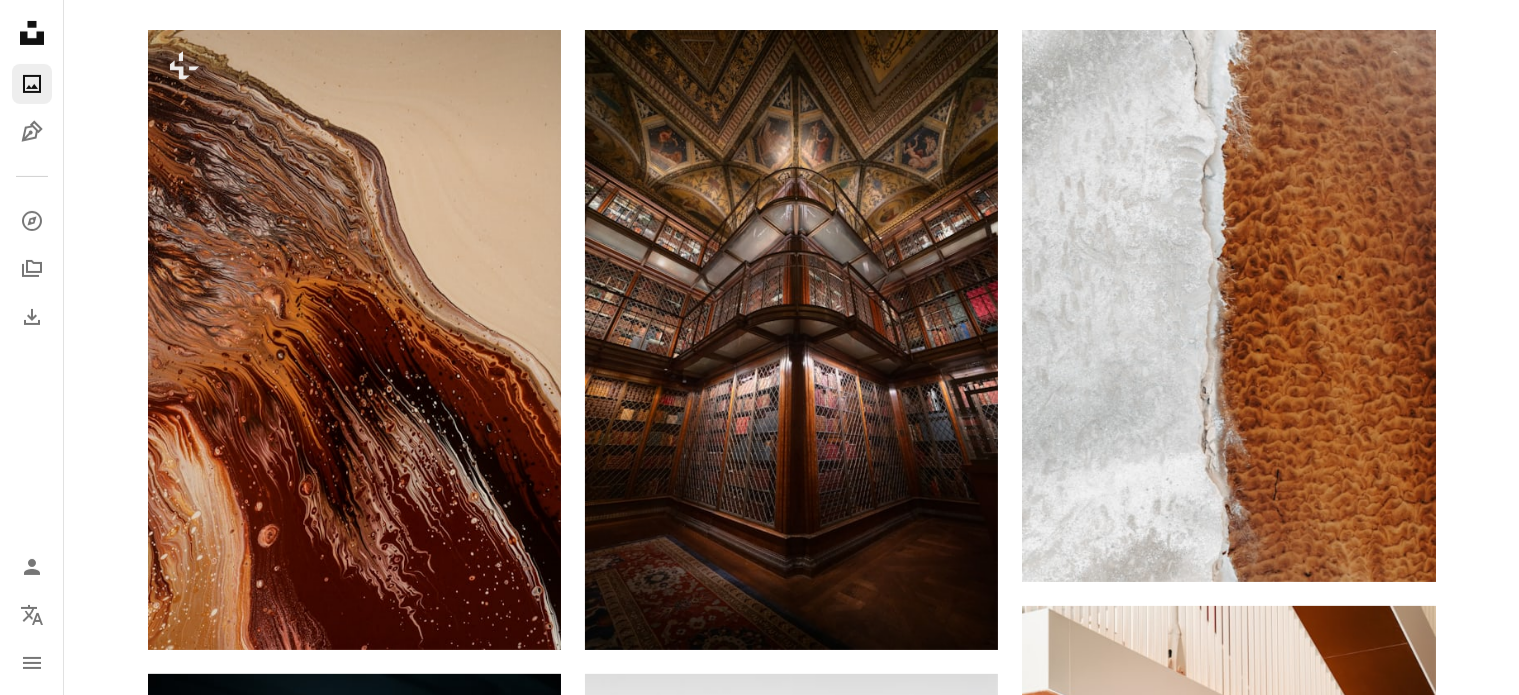 scroll, scrollTop: 700, scrollLeft: 0, axis: vertical 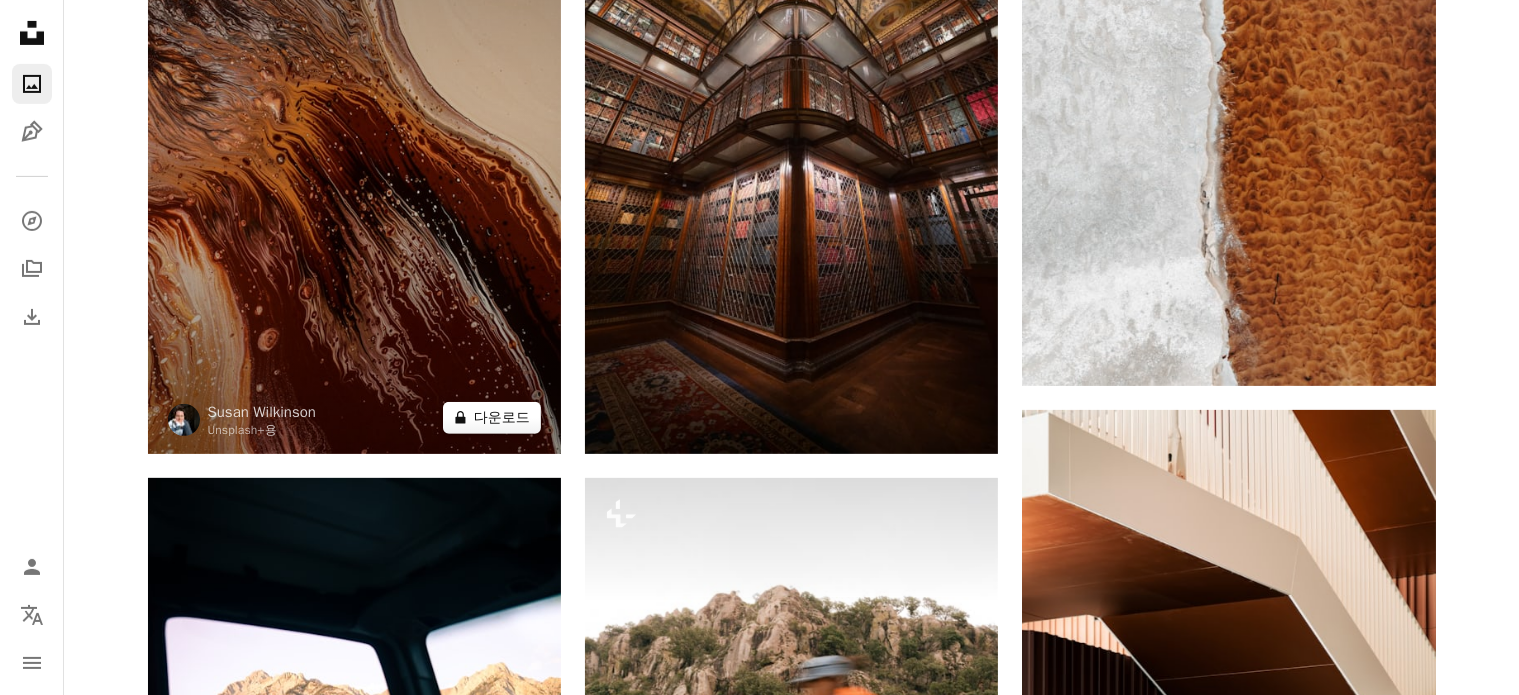 click on "A lock 다운로드" at bounding box center (492, 418) 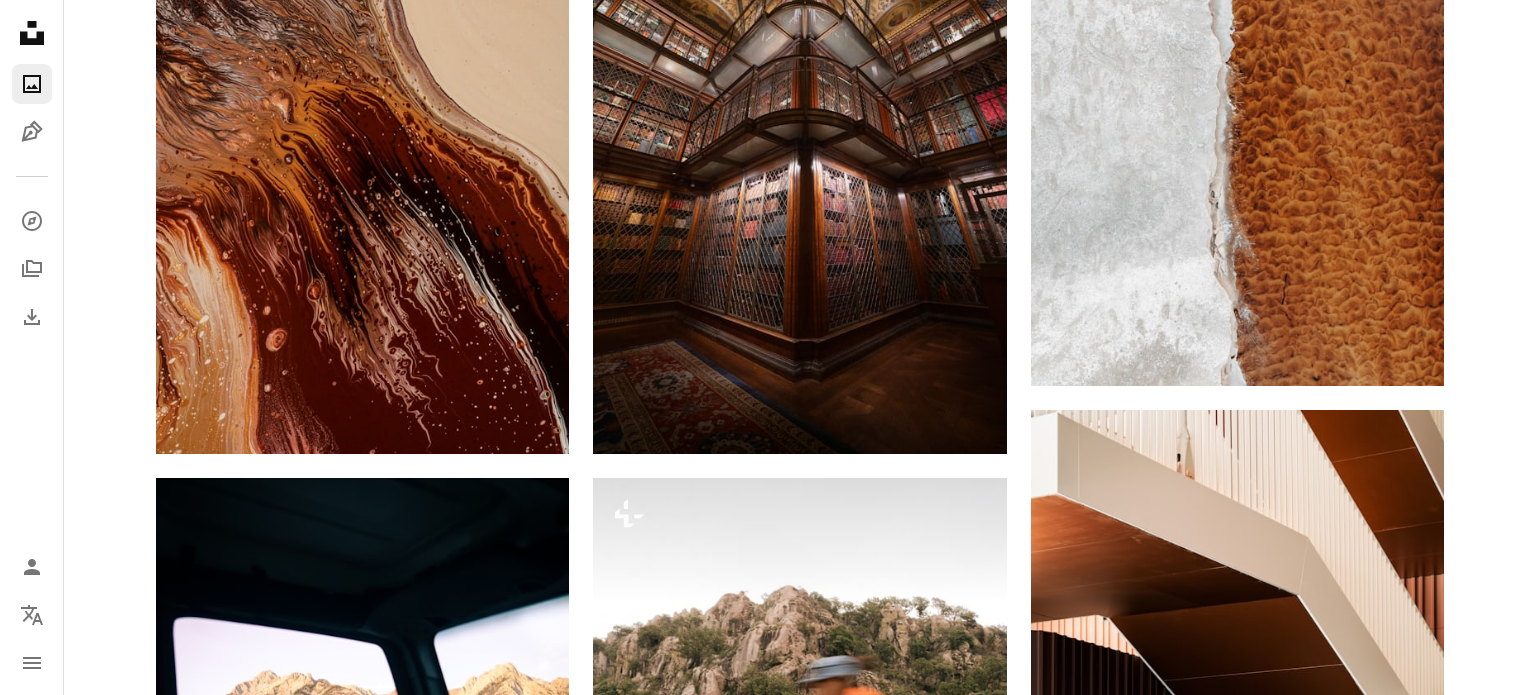 click on "An X shape 즉시 사용 가능한 프리미엄 이미지입니다. 무제한 액세스가 가능합니다. A plus sign 매월 회원 전용 콘텐츠 추가 A plus sign 무제한 royalty-free 다운로드 A plus sign 일러스트  신규 A plus sign 강화된 법적 보호 매년 66%  할인 매월 $12   $4 USD 매달 * Unsplash+  구독 *매년 납부 시 선불로  $48  청구 해당 세금 별도. 자동으로 연장됩니다. 언제든지 취소 가능합니다." at bounding box center [768, 4838] 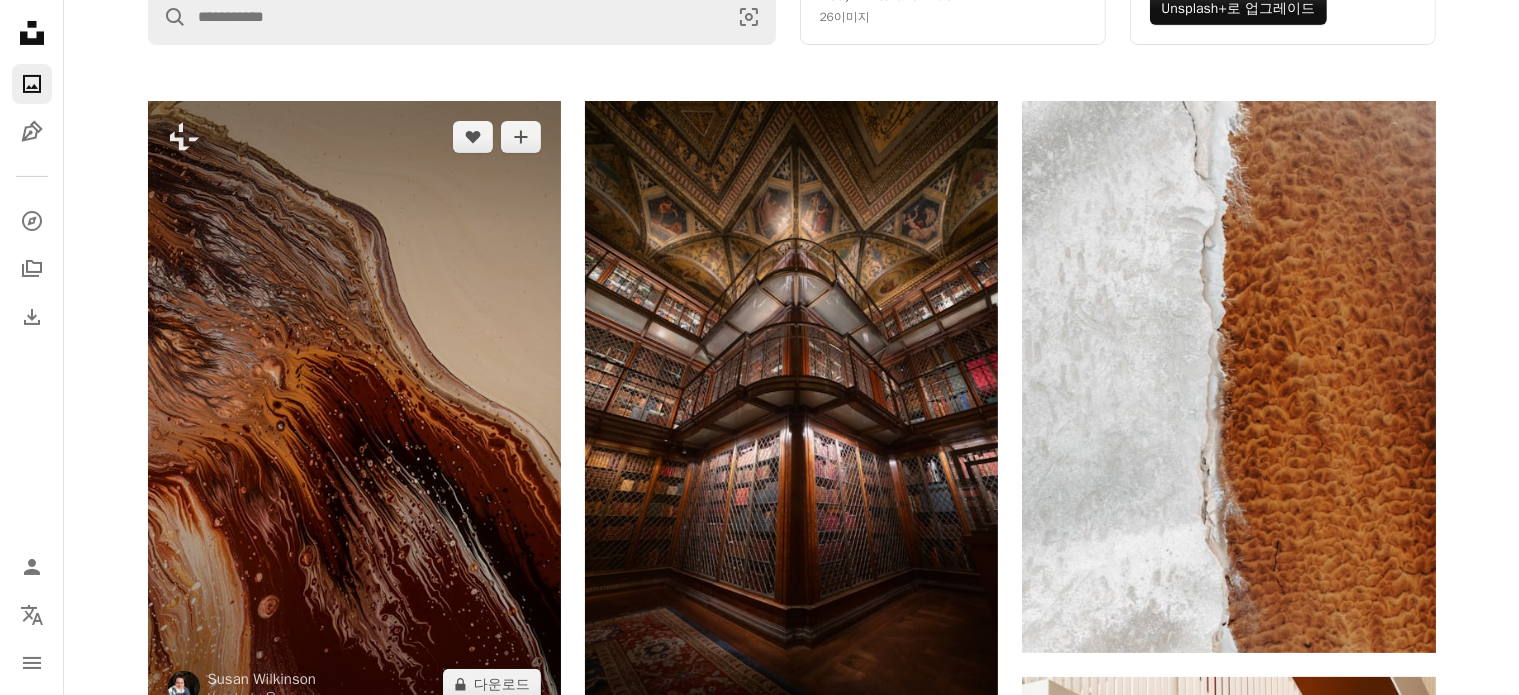 scroll, scrollTop: 200, scrollLeft: 0, axis: vertical 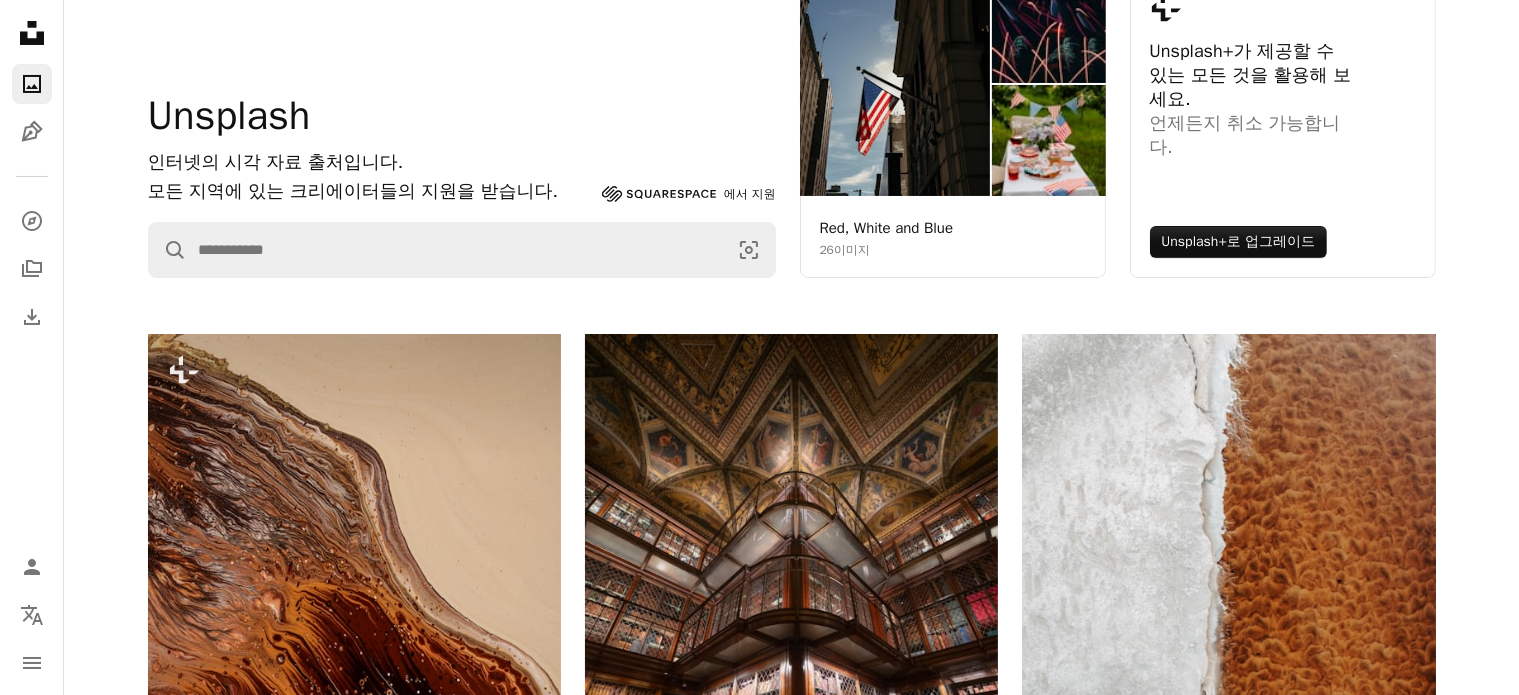 drag, startPoint x: 326, startPoint y: 111, endPoint x: 136, endPoint y: 127, distance: 190.6725 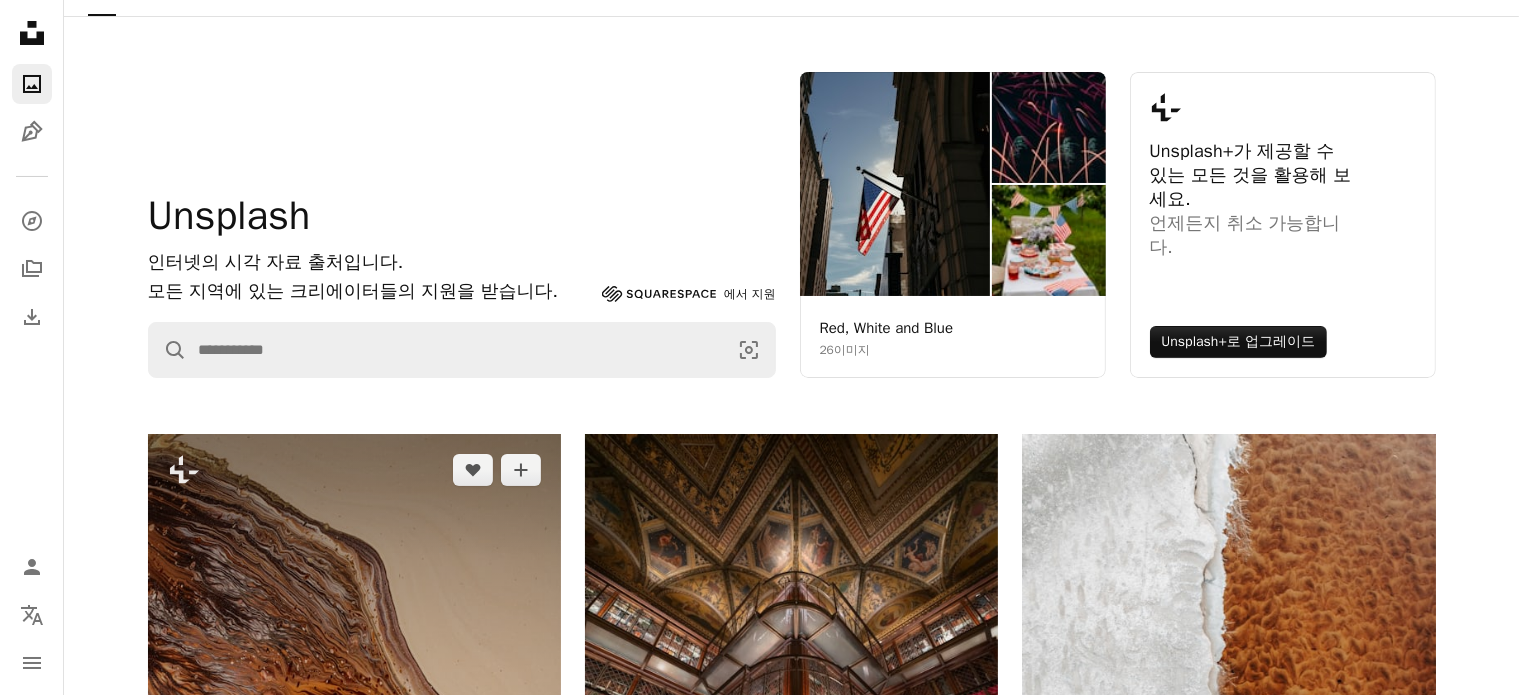 scroll, scrollTop: 0, scrollLeft: 0, axis: both 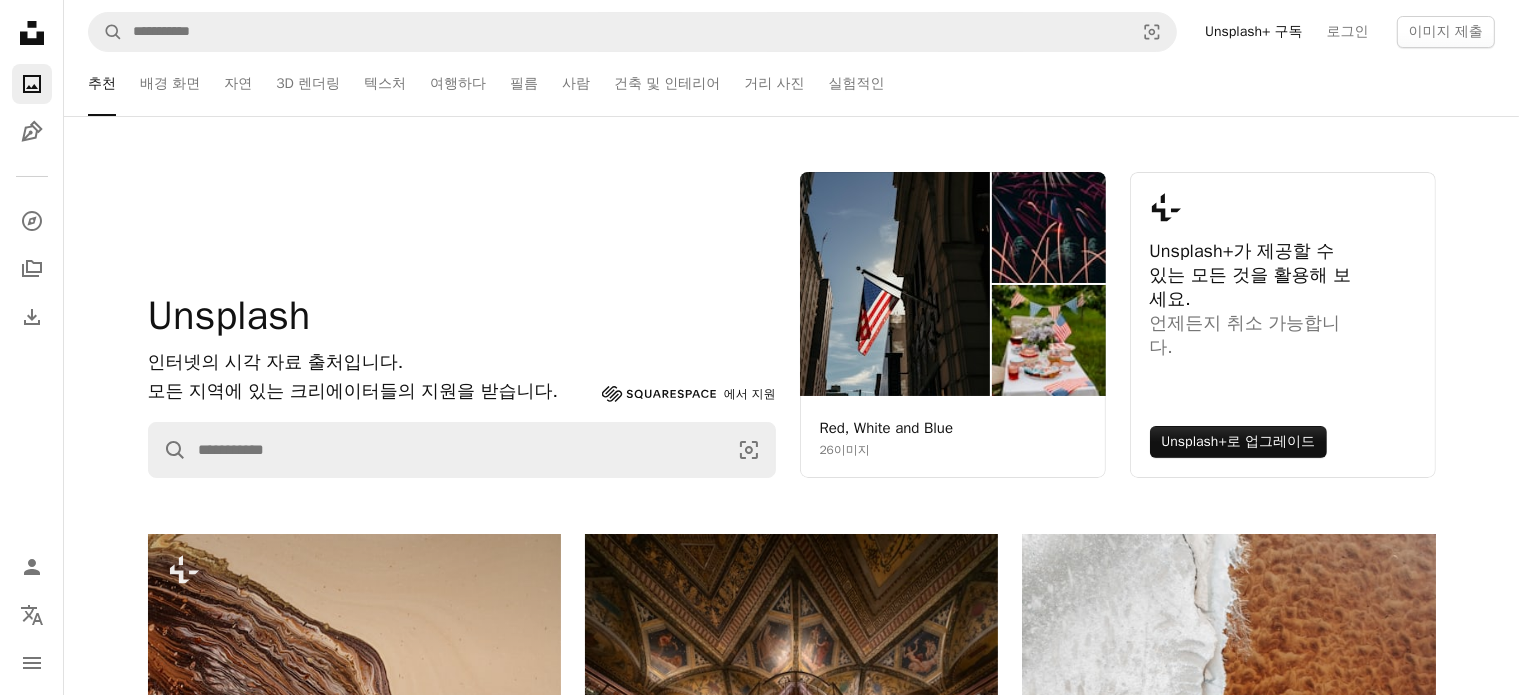 drag, startPoint x: 161, startPoint y: 363, endPoint x: 400, endPoint y: 394, distance: 241.00208 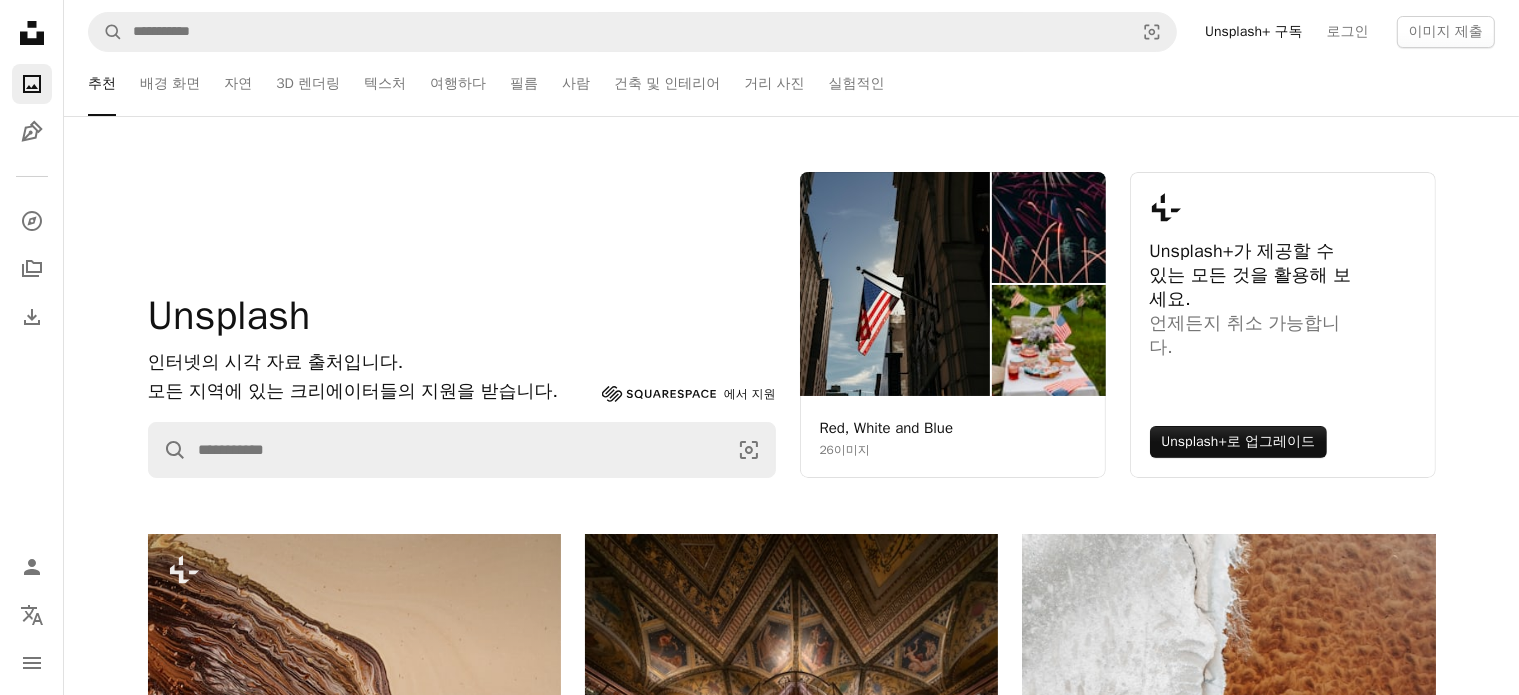 drag, startPoint x: 524, startPoint y: 400, endPoint x: 259, endPoint y: 403, distance: 265.01697 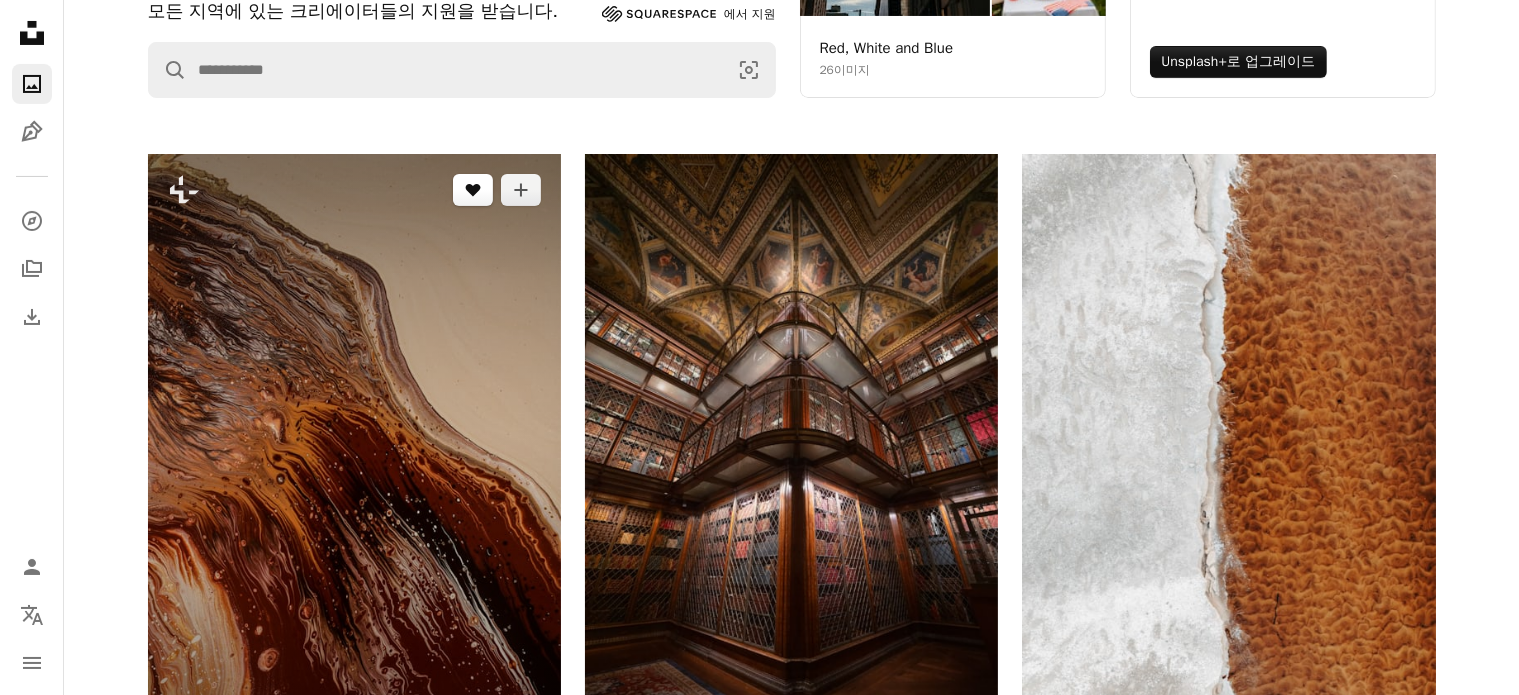 scroll, scrollTop: 300, scrollLeft: 0, axis: vertical 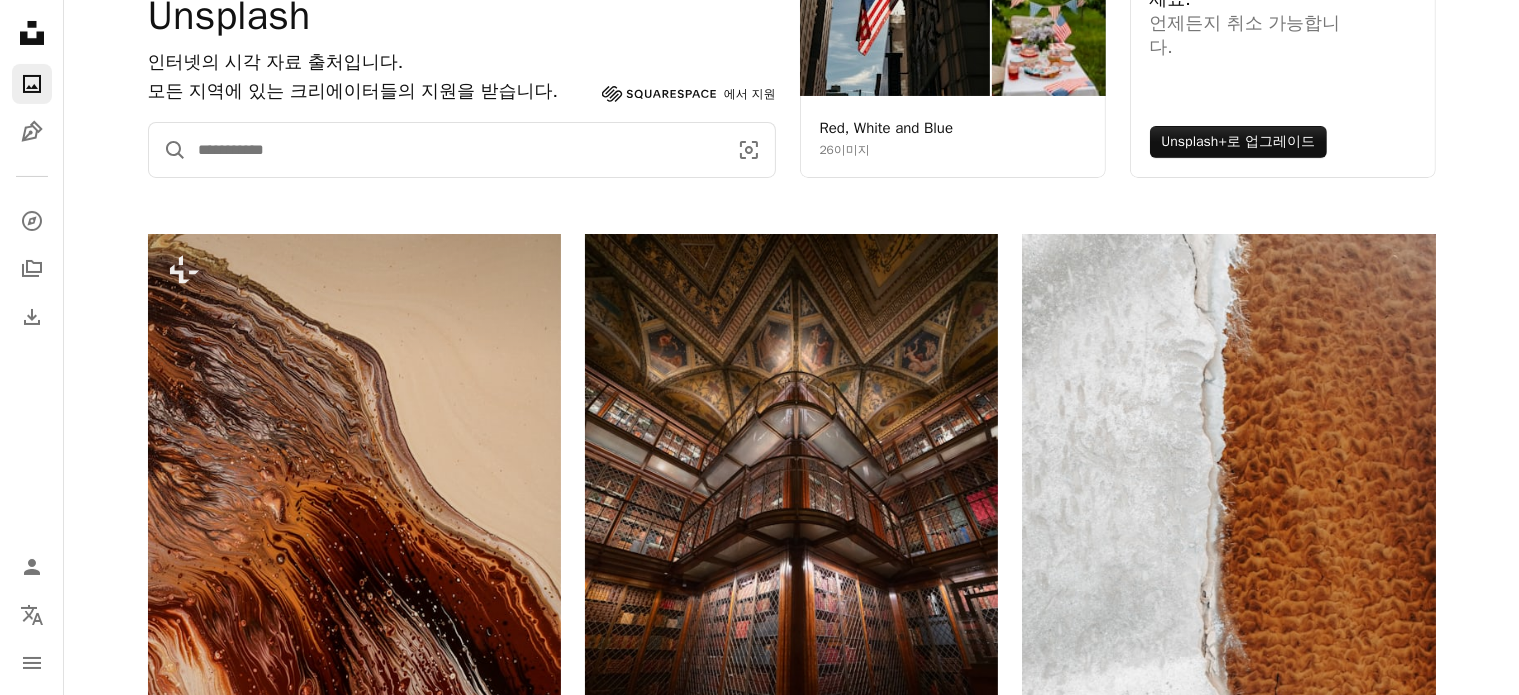 click at bounding box center [455, 150] 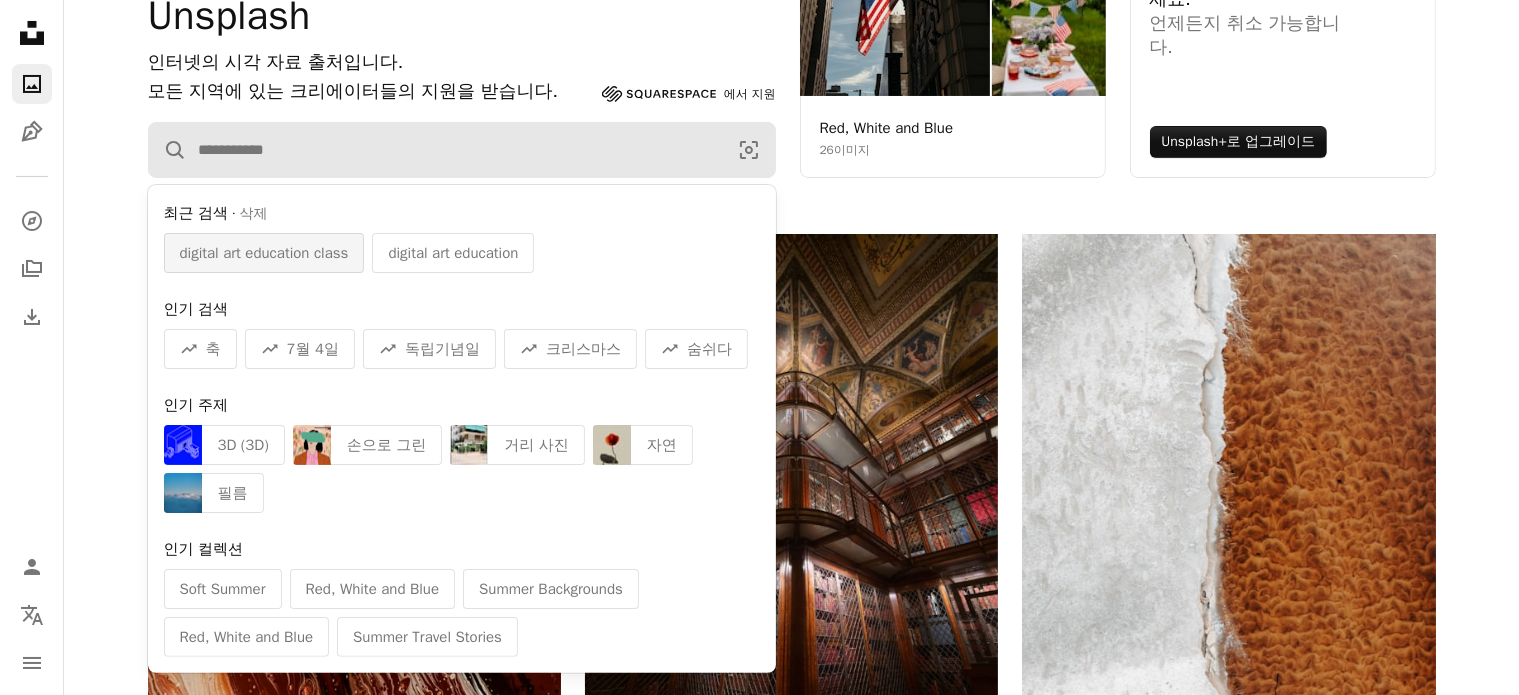 click on "digital art education class" at bounding box center [264, 253] 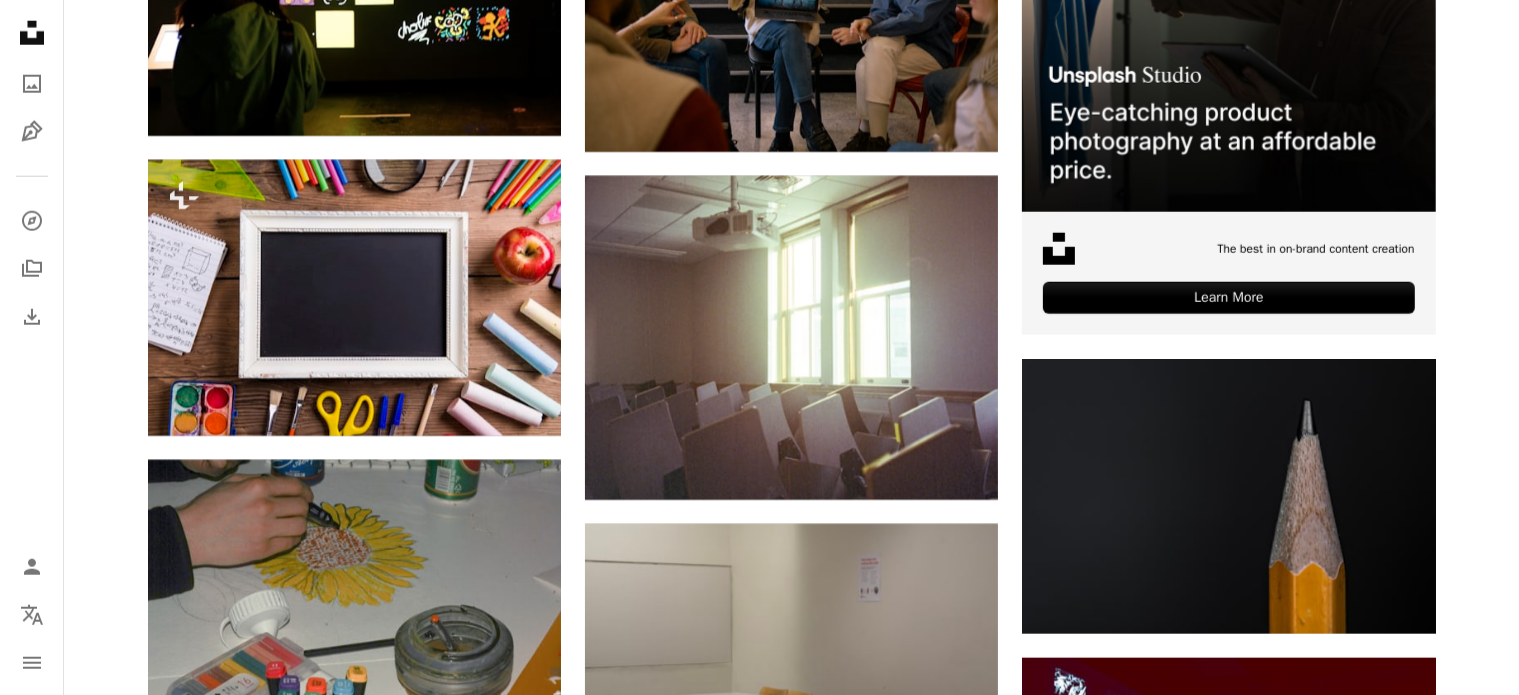 scroll, scrollTop: 9500, scrollLeft: 0, axis: vertical 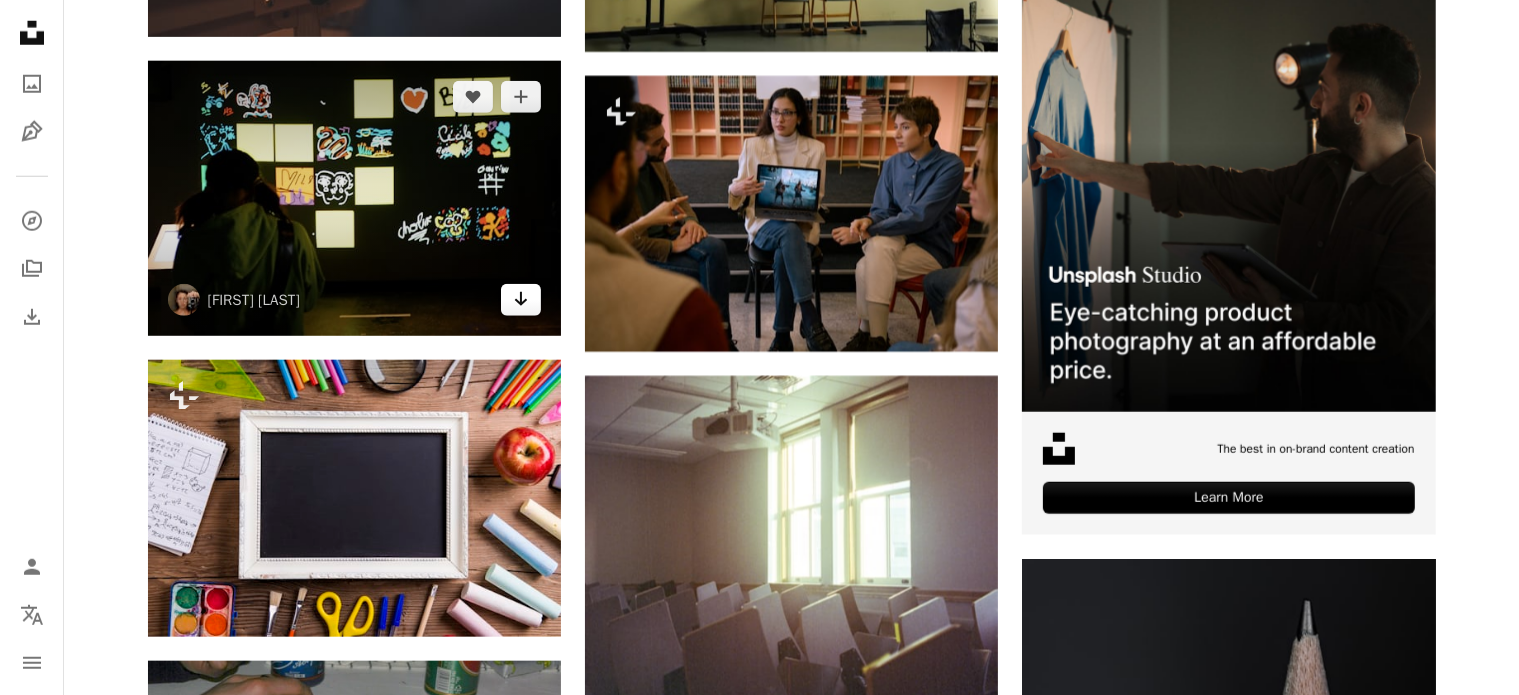 click on "Arrow pointing down" 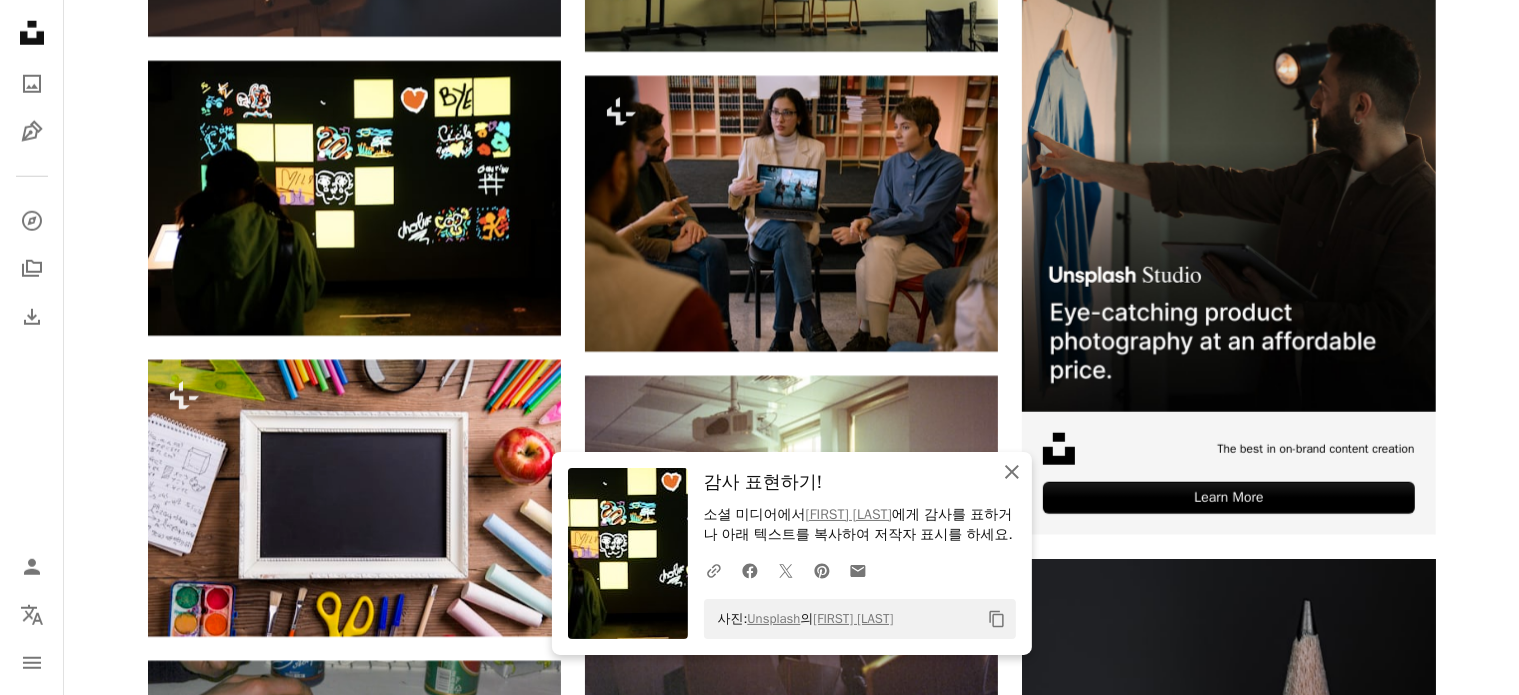 click on "An X shape 닫기" at bounding box center [1012, 472] 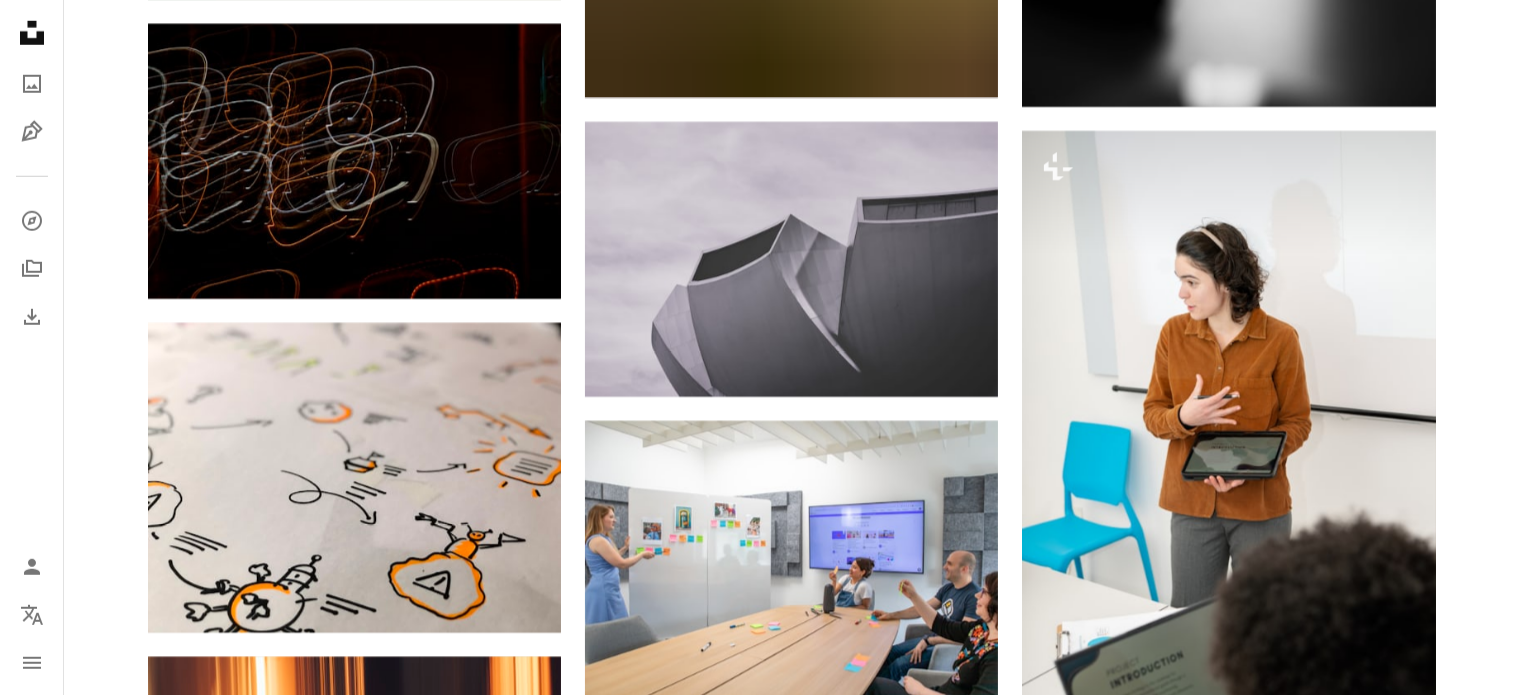 scroll, scrollTop: 17300, scrollLeft: 0, axis: vertical 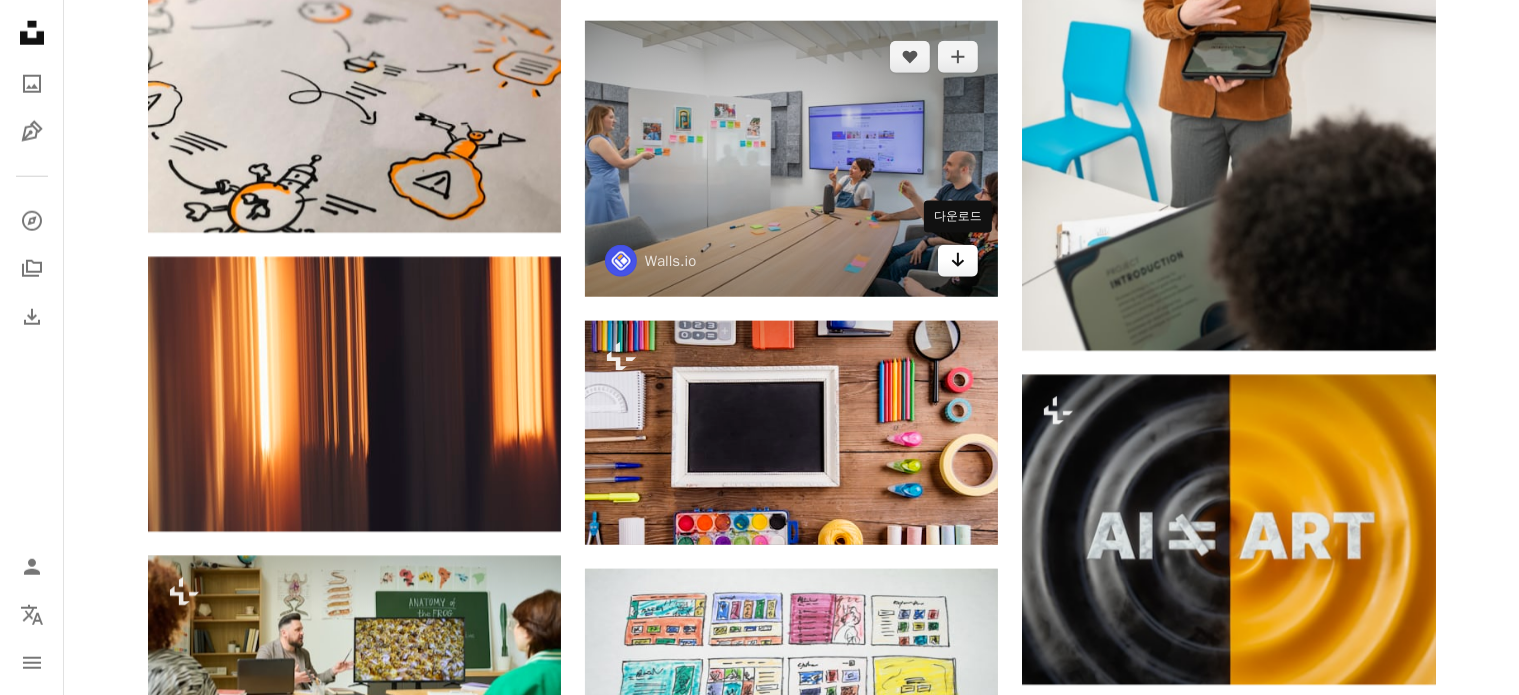 click on "Arrow pointing down" 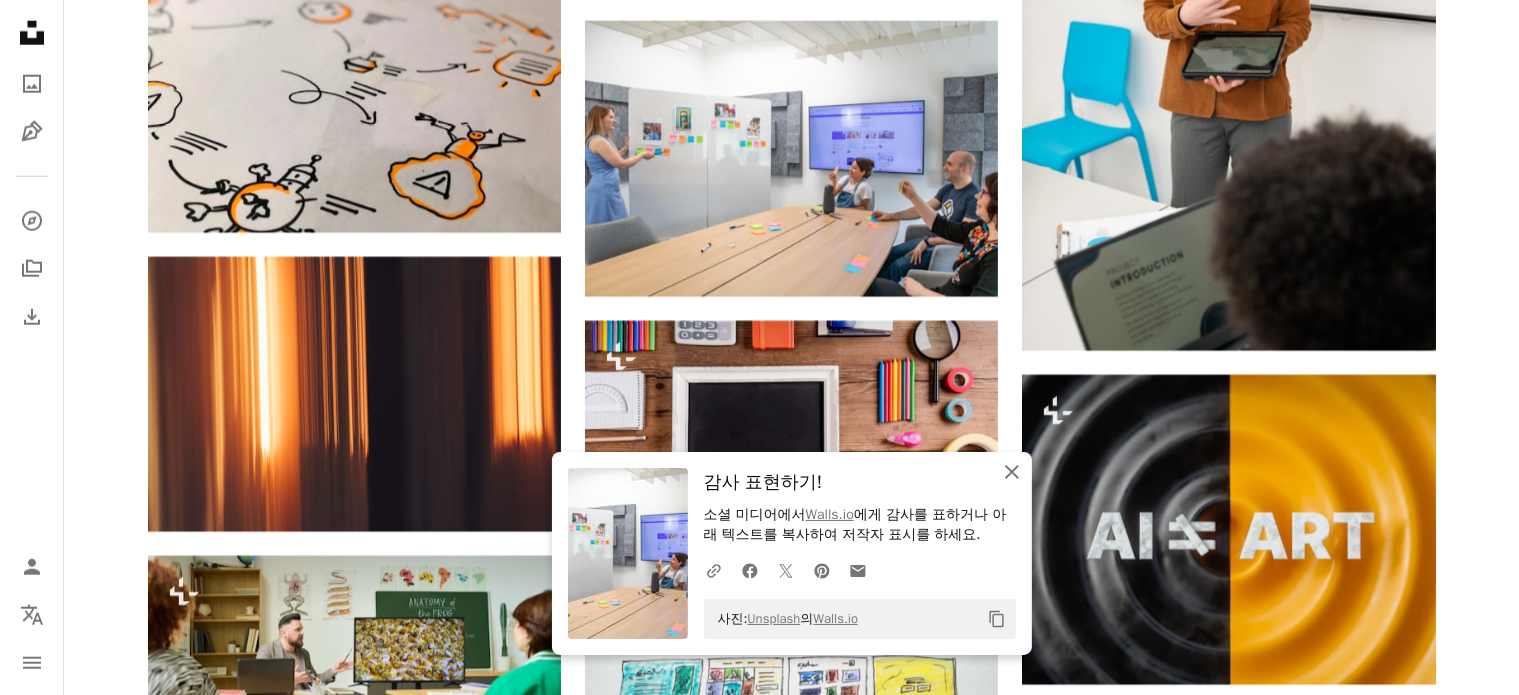 click on "An X shape" 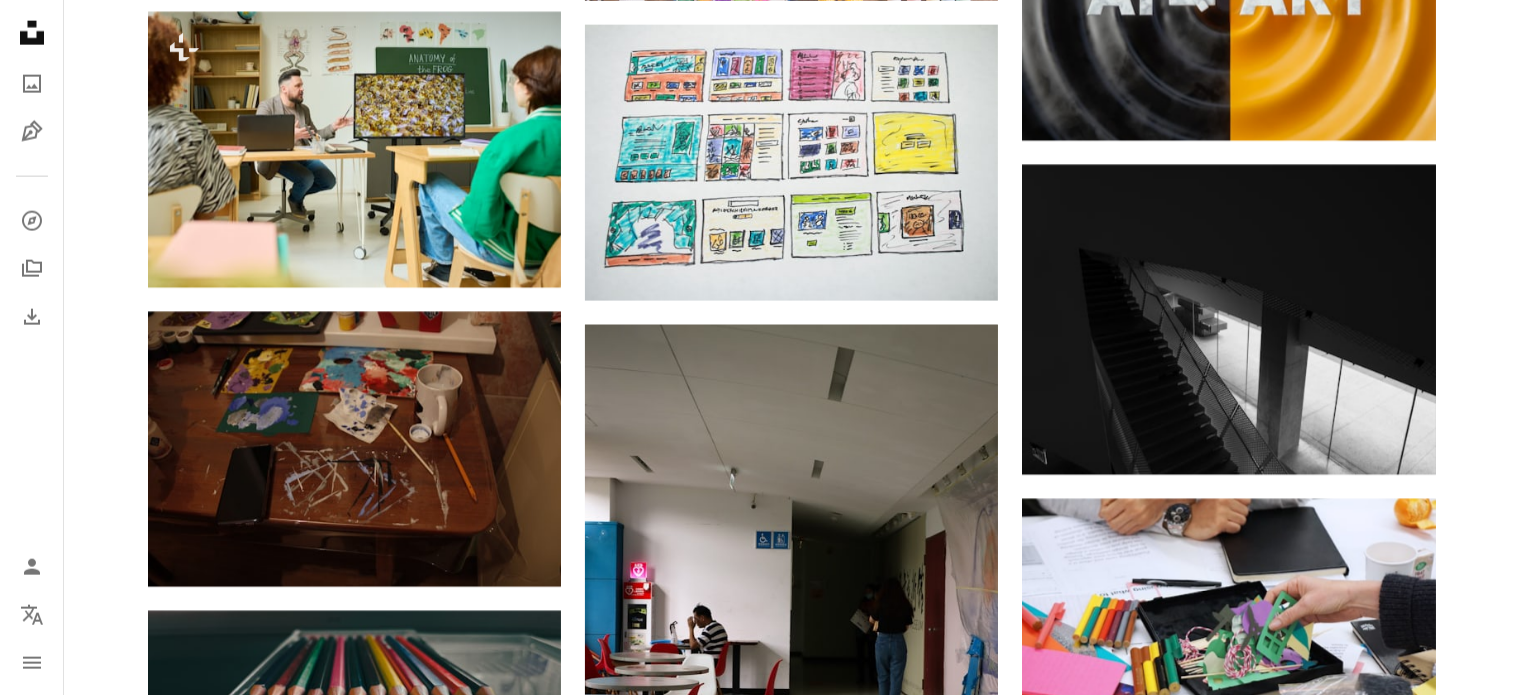scroll, scrollTop: 17600, scrollLeft: 0, axis: vertical 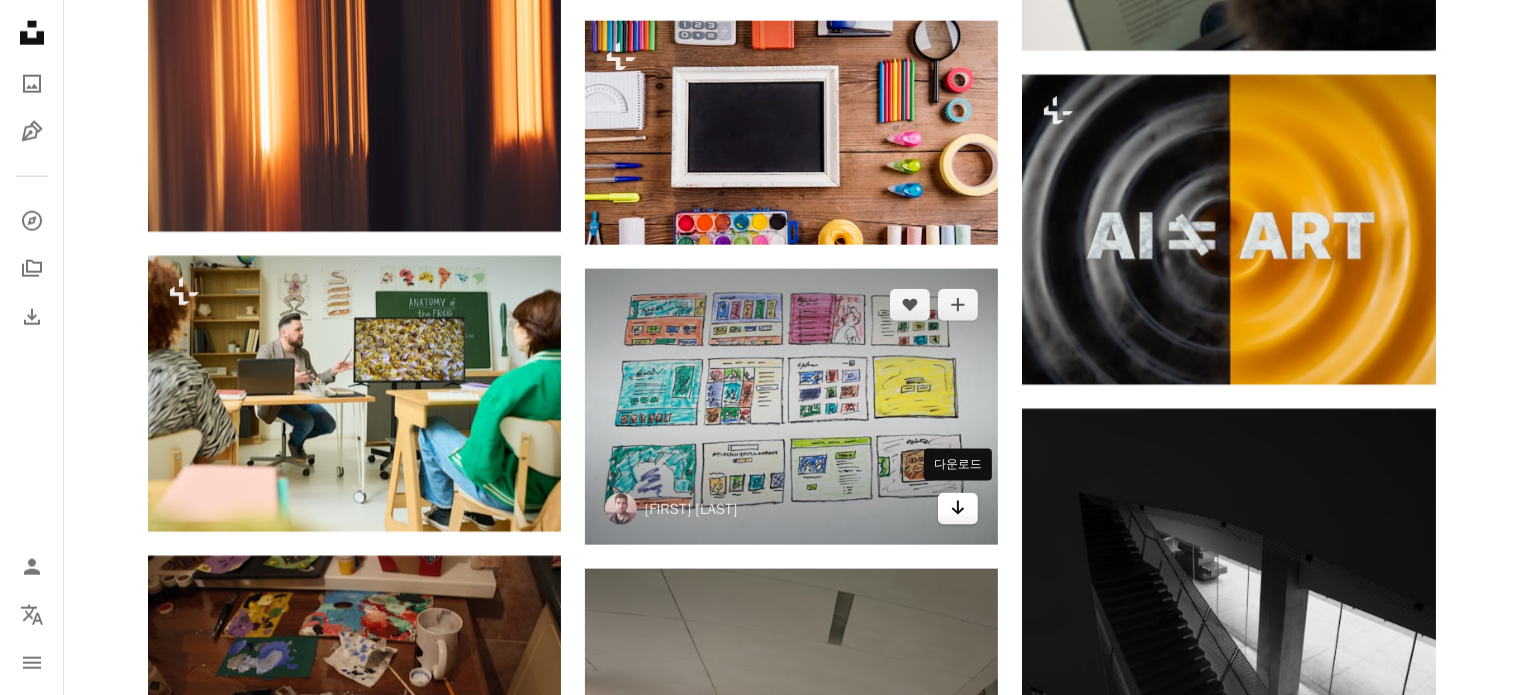 click on "Arrow pointing down" at bounding box center (958, 509) 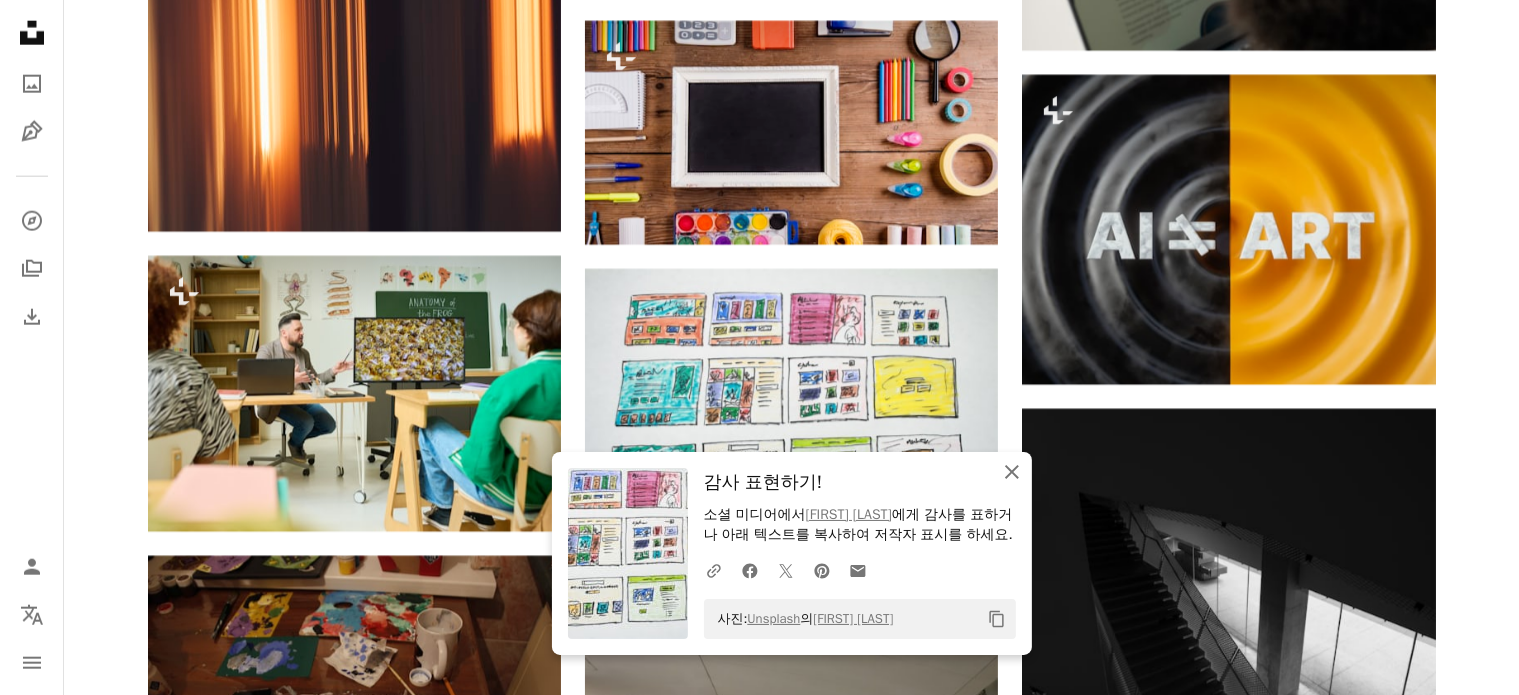click 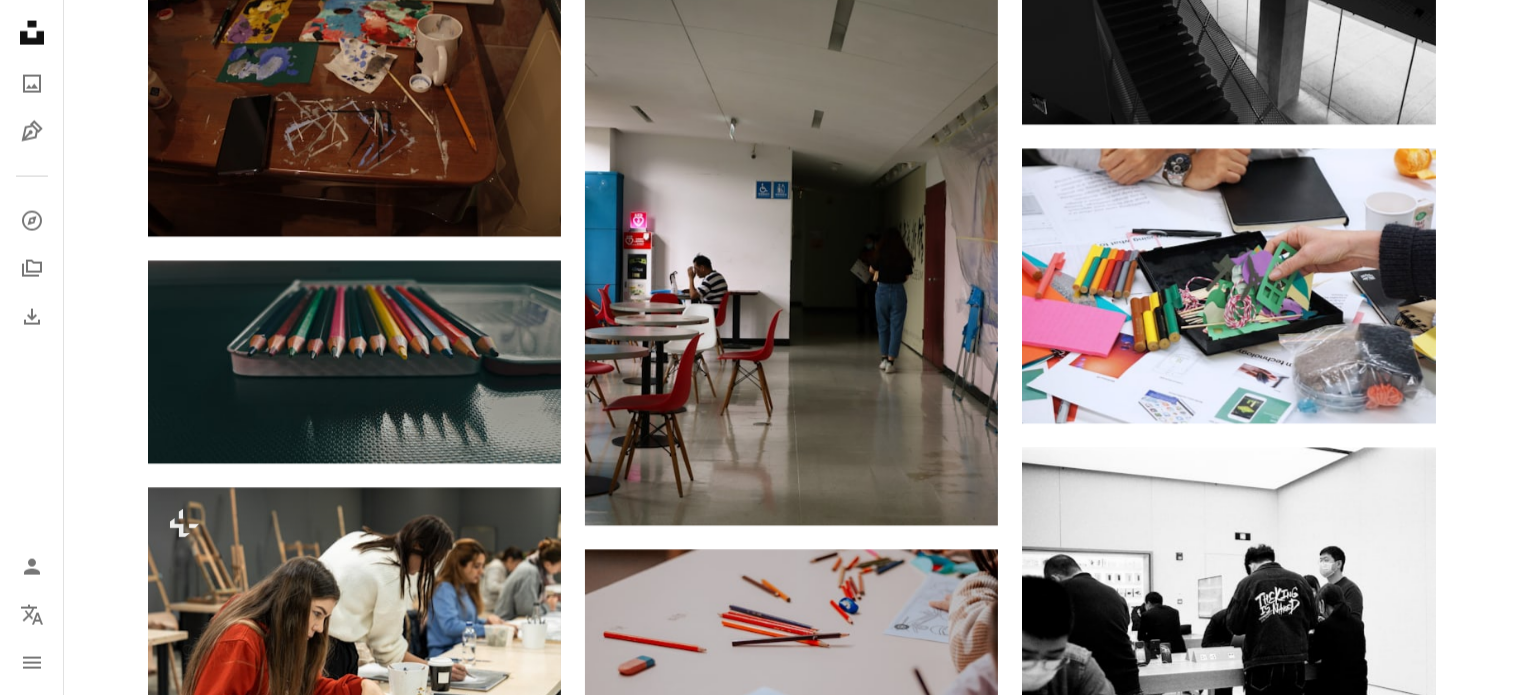 scroll, scrollTop: 17600, scrollLeft: 0, axis: vertical 